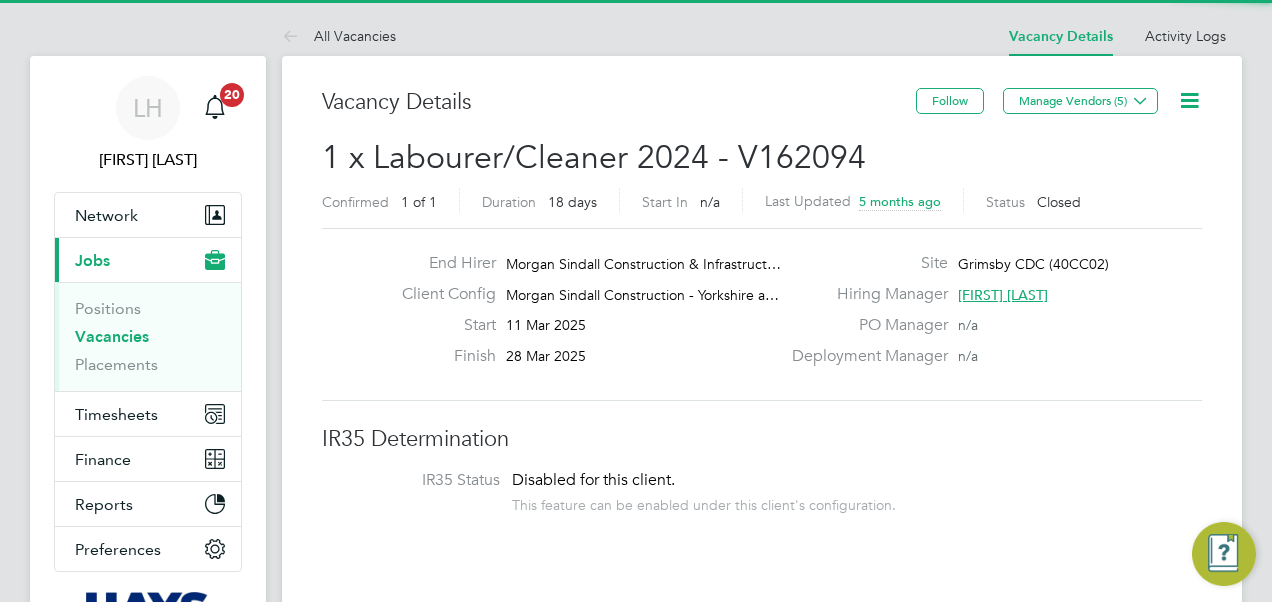 scroll, scrollTop: 0, scrollLeft: 0, axis: both 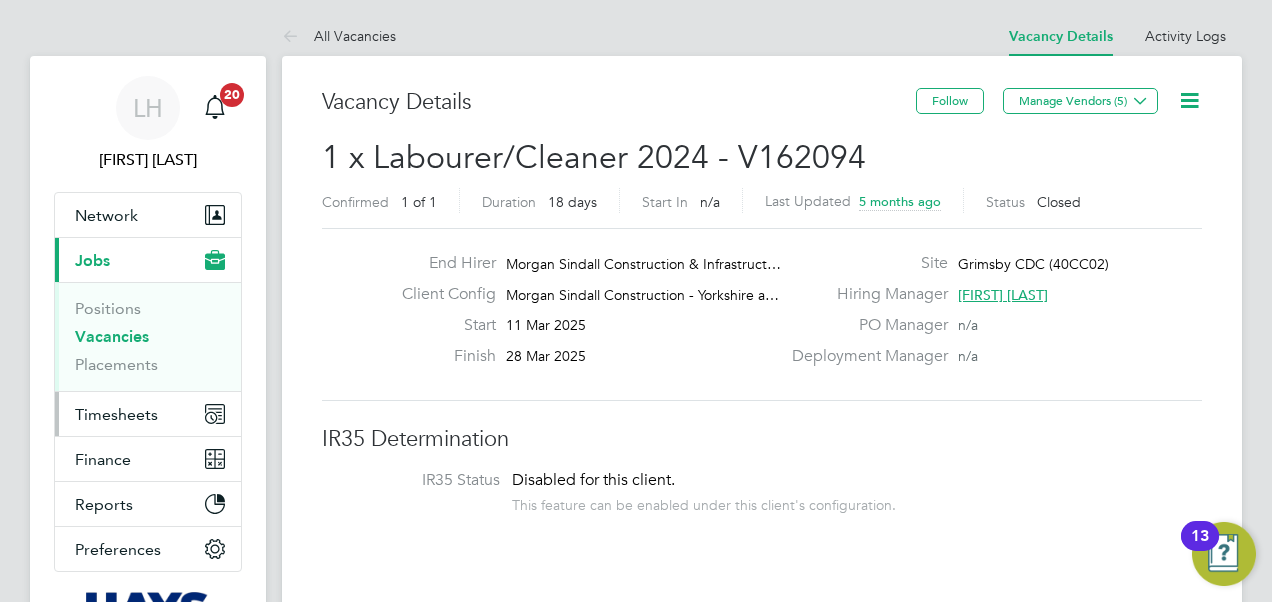 click on "Timesheets" at bounding box center [148, 414] 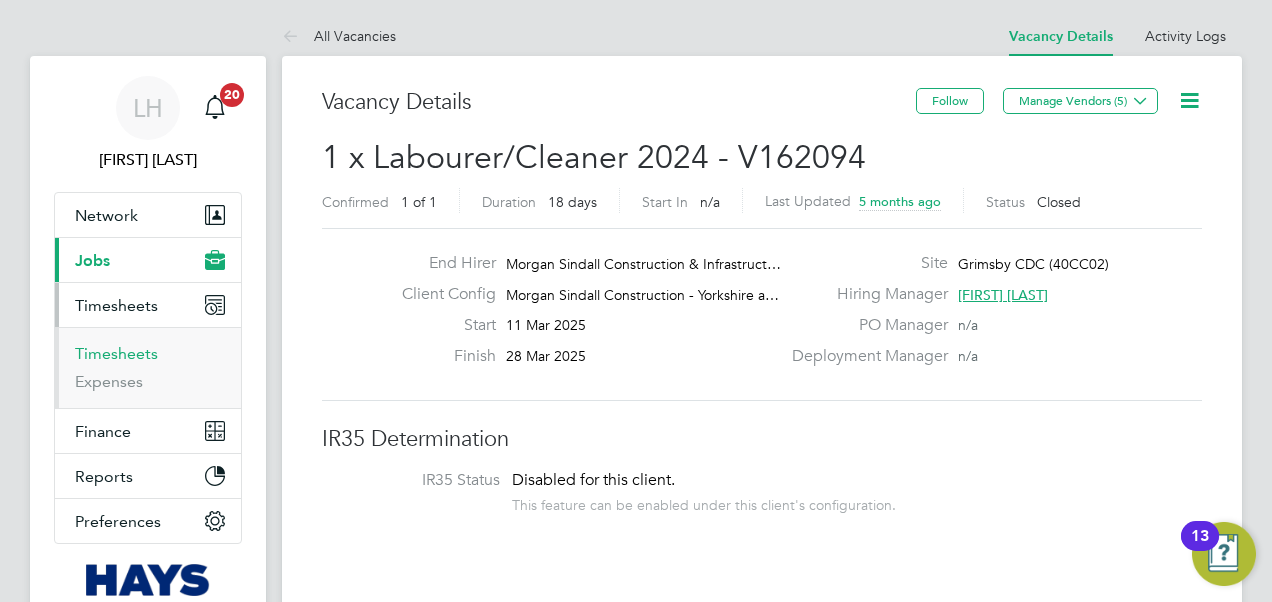 click on "Timesheets" at bounding box center (116, 353) 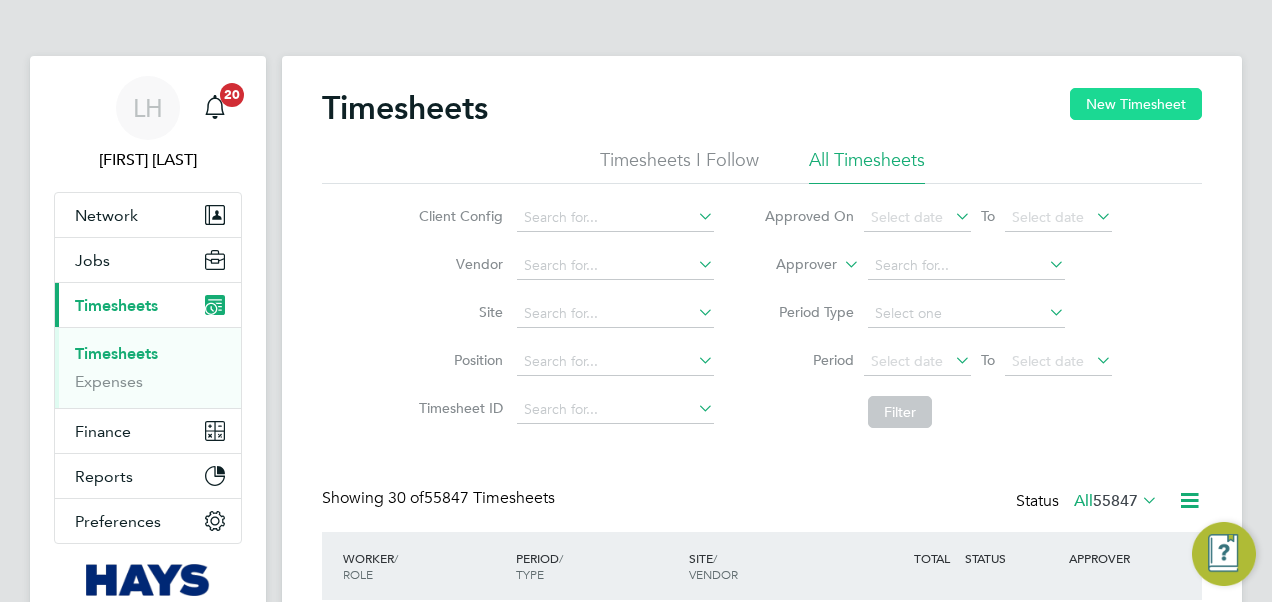 scroll, scrollTop: 10, scrollLeft: 10, axis: both 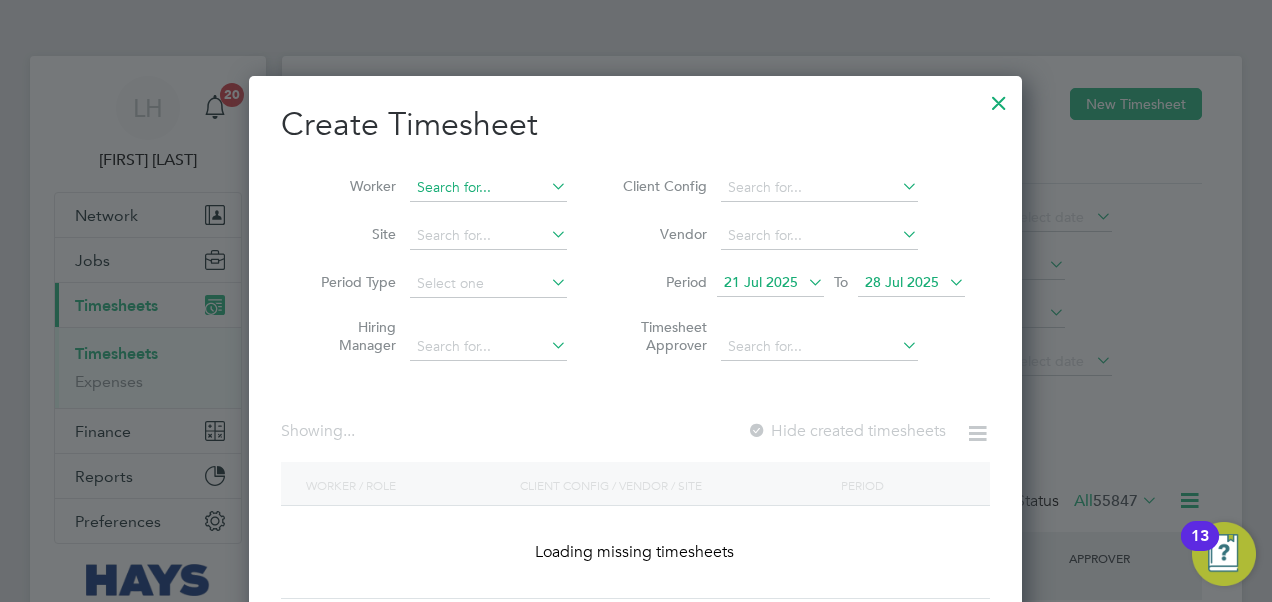 click at bounding box center (488, 188) 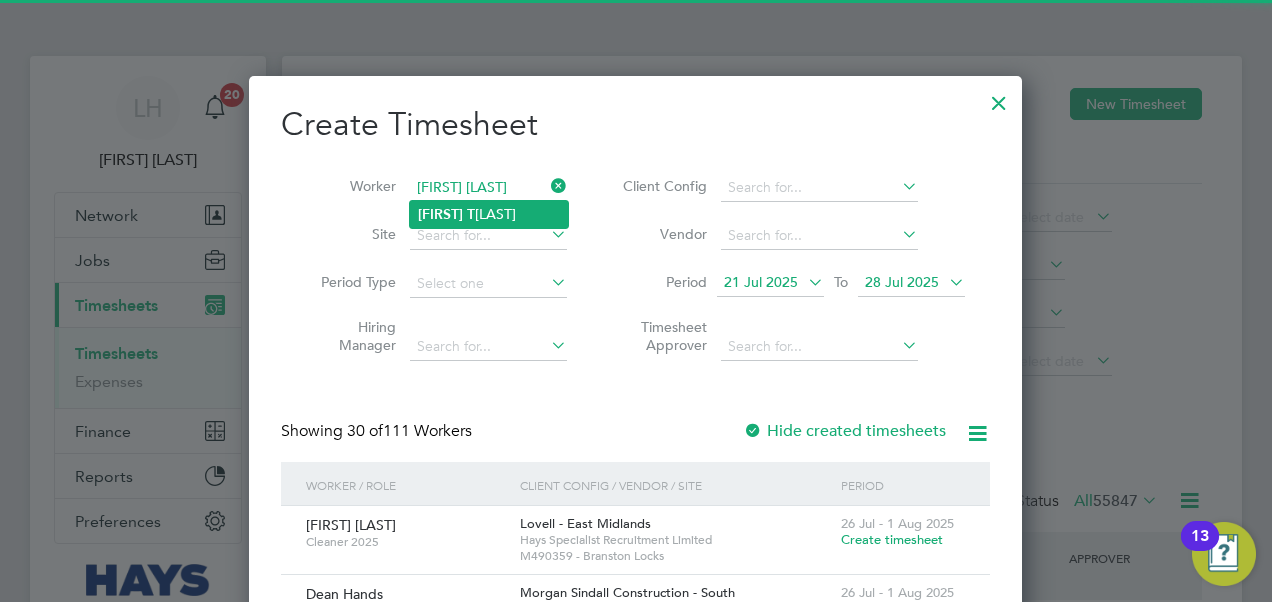 click on "[FIRST]   [LAST]" 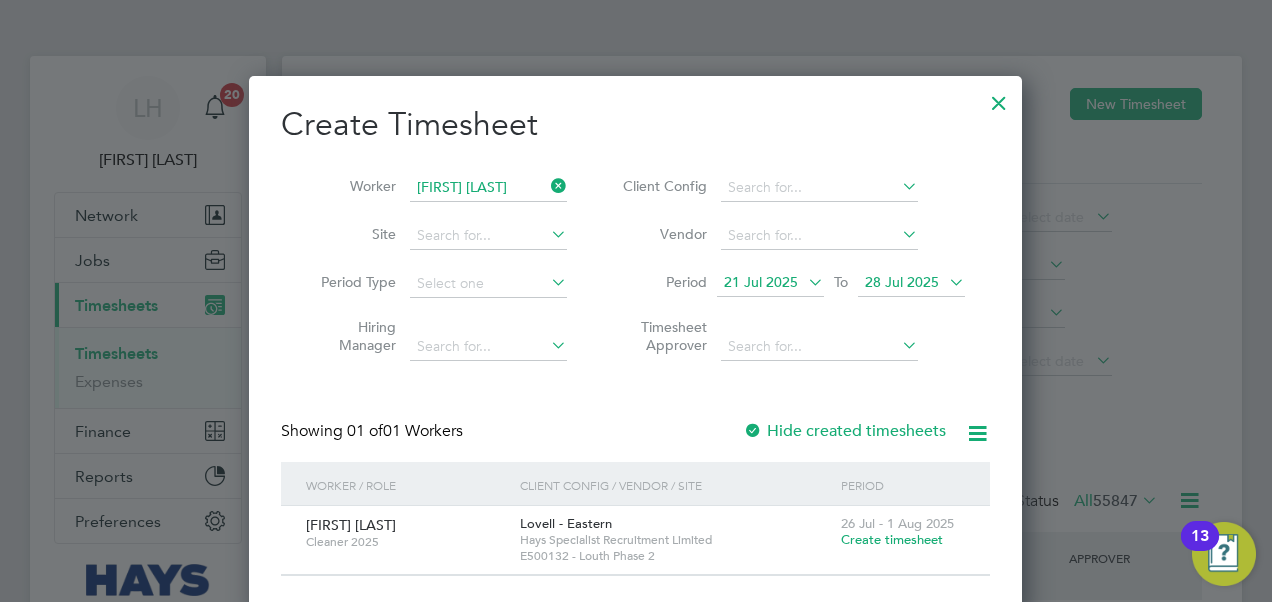 click on "Create timesheet" at bounding box center (892, 539) 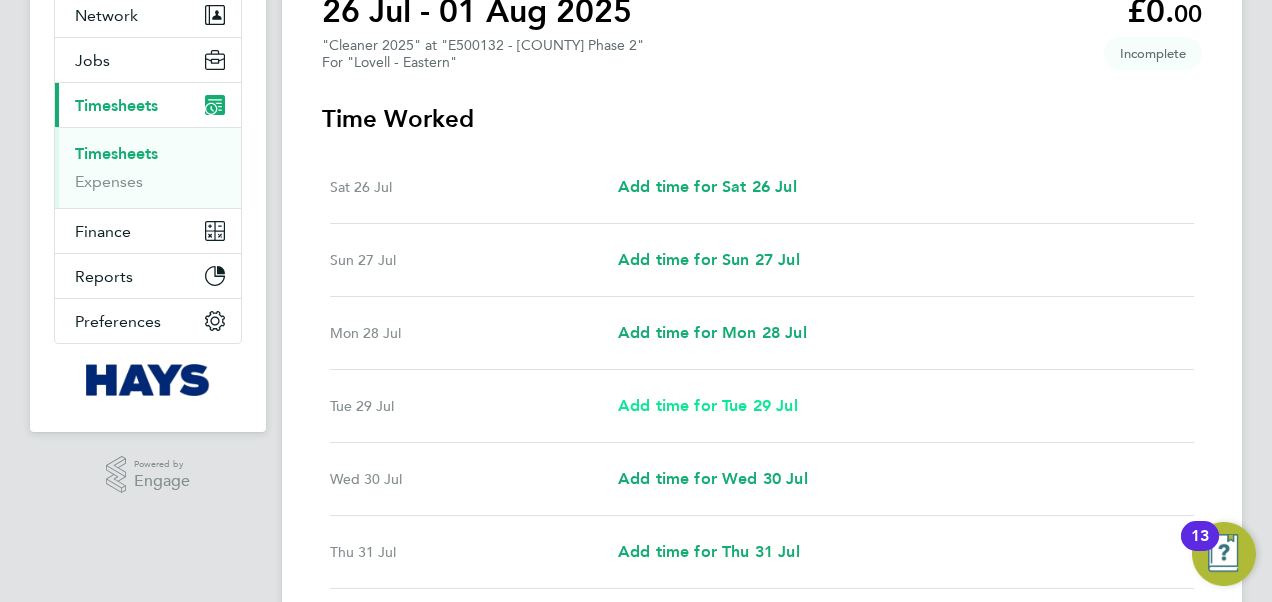 click on "Add time for Tue 29 Jul" at bounding box center [708, 405] 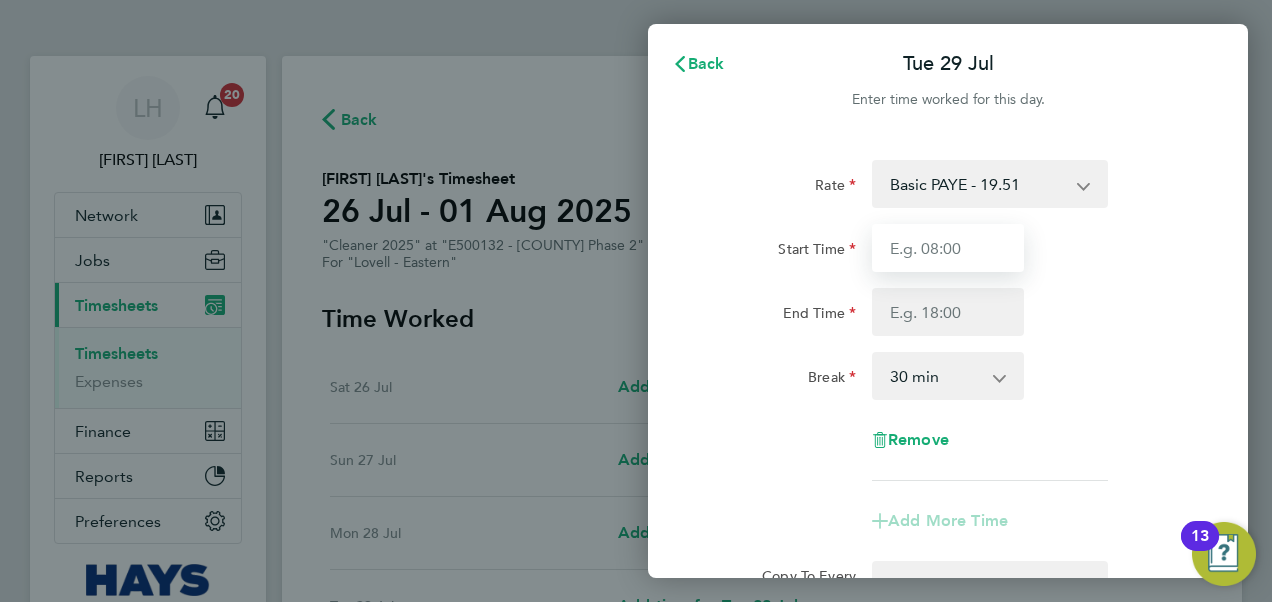 click on "Start Time" at bounding box center (948, 248) 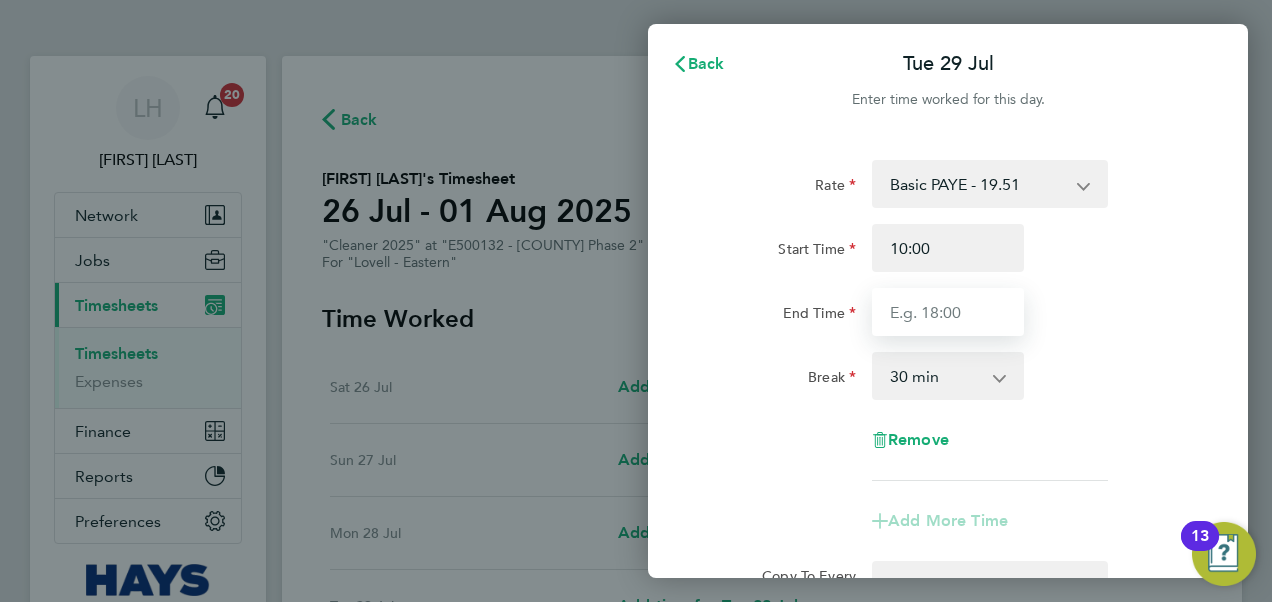 type on "12:00" 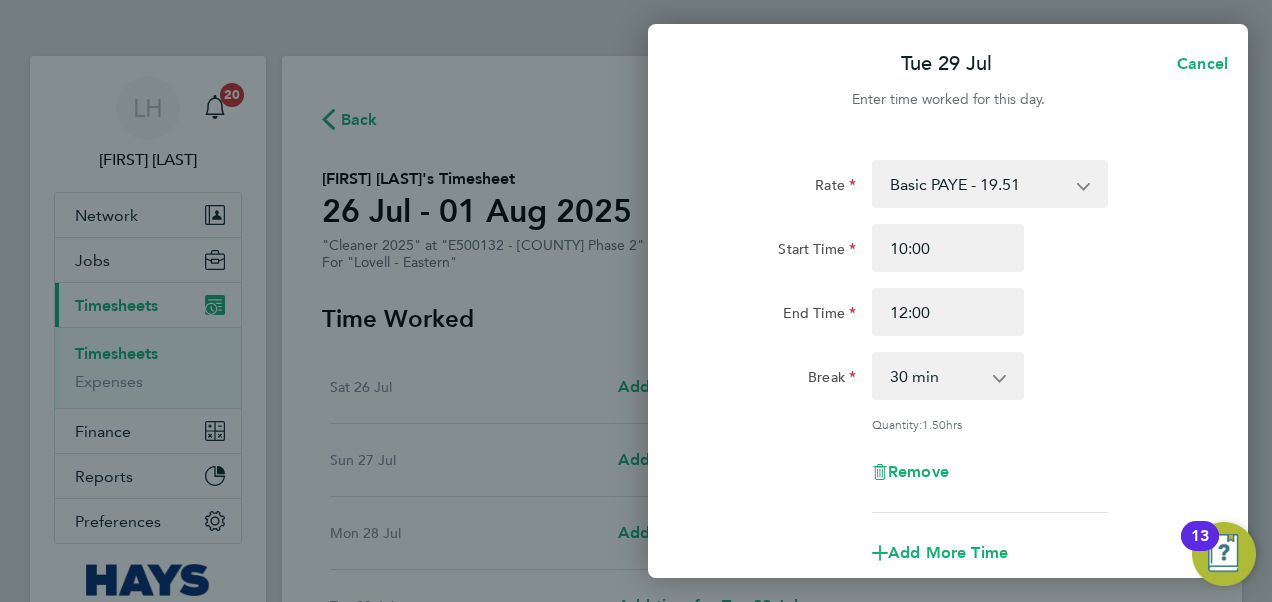 click on "0 min   15 min   30 min   45 min   60 min   75 min   90 min" at bounding box center (936, 376) 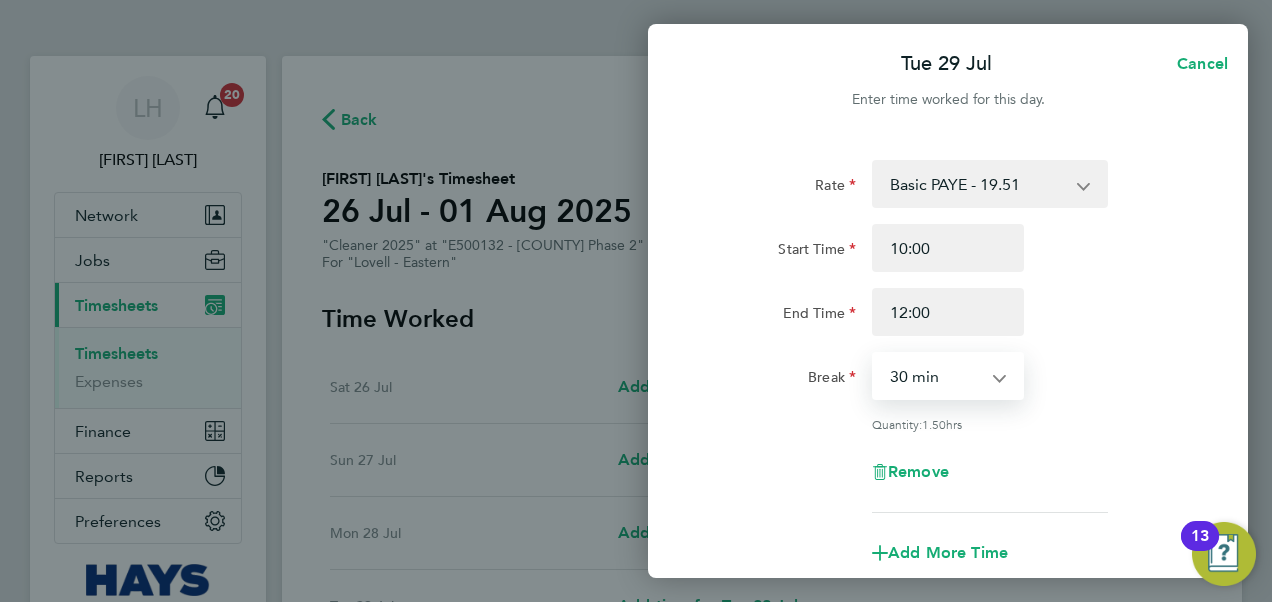 select on "0" 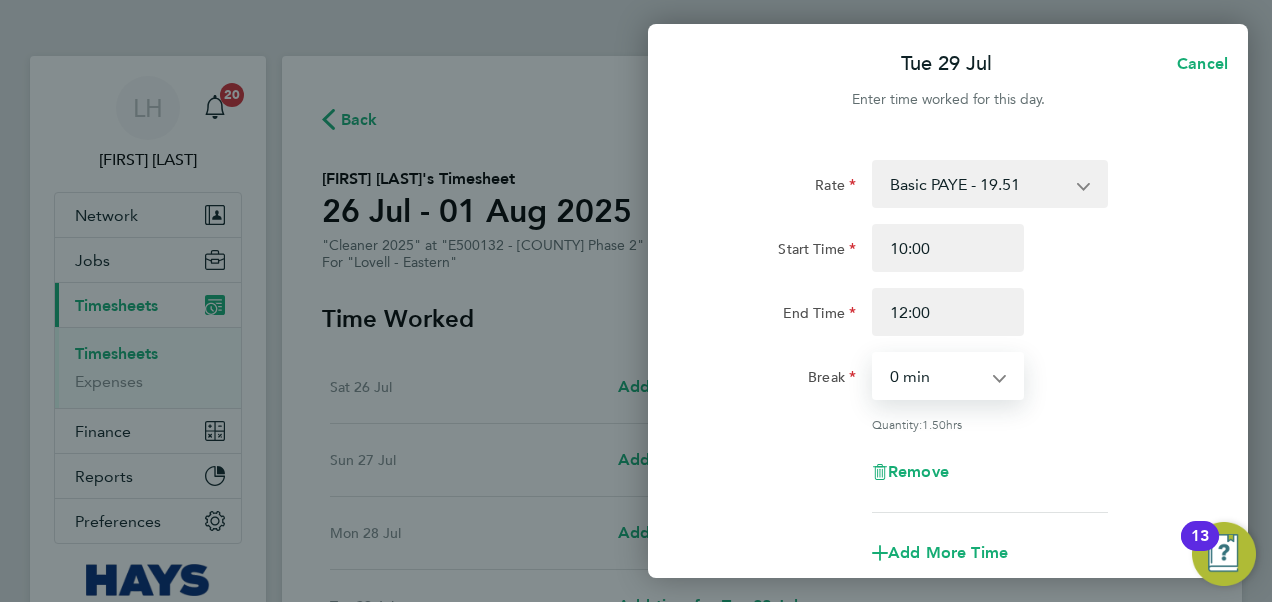 click on "0 min   15 min   30 min   45 min   60 min   75 min   90 min" at bounding box center (936, 376) 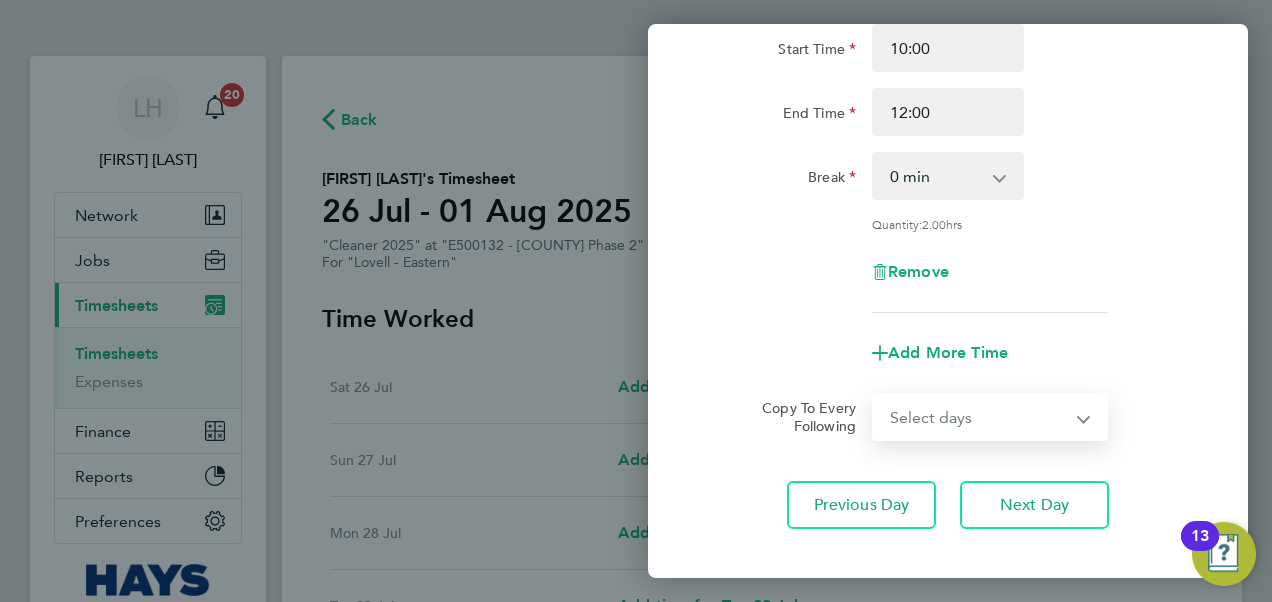 click on "Select days   Day   Wednesday   Thursday   Friday" at bounding box center [979, 417] 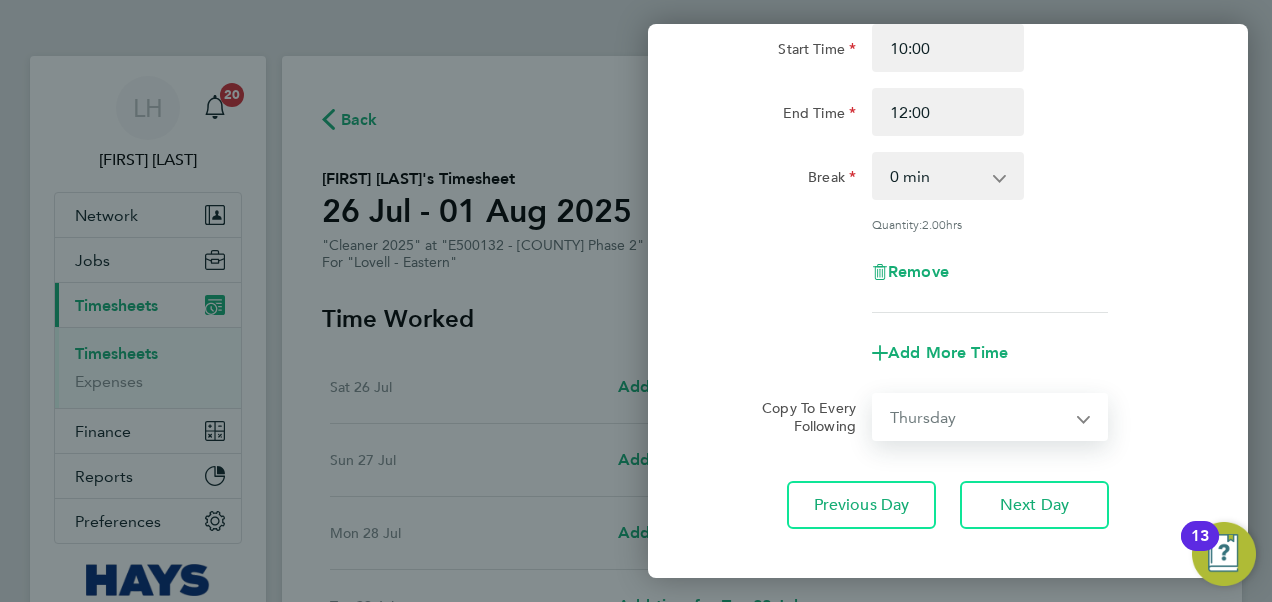 click on "Select days   Day   Wednesday   Thursday   Friday" at bounding box center (979, 417) 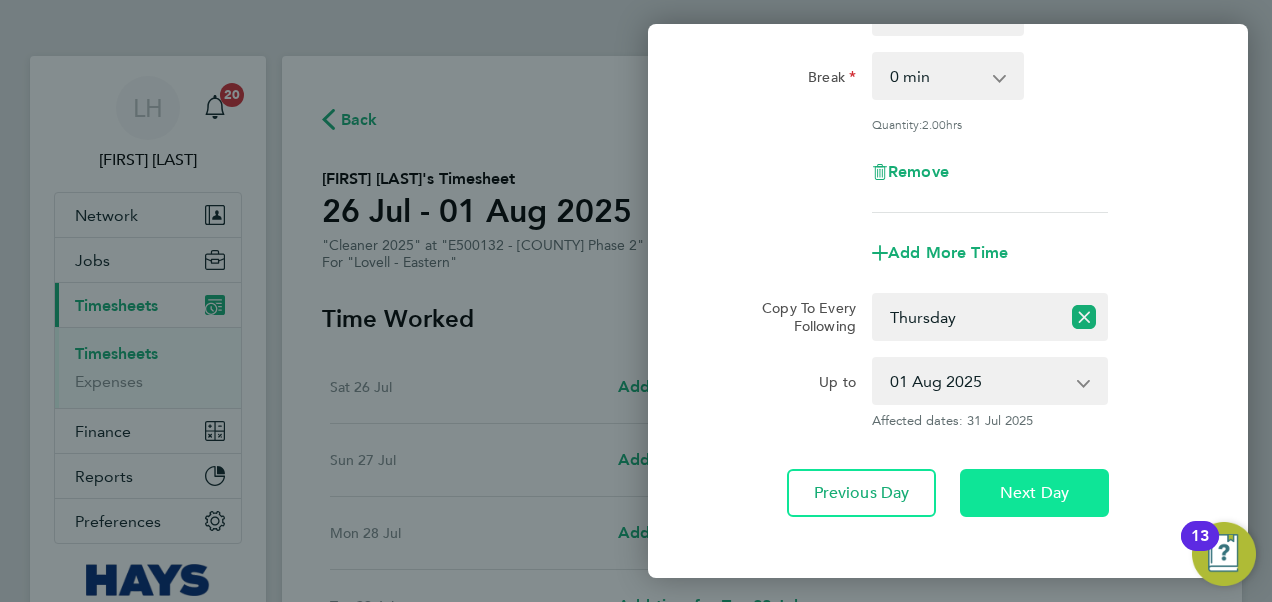 click on "Next Day" 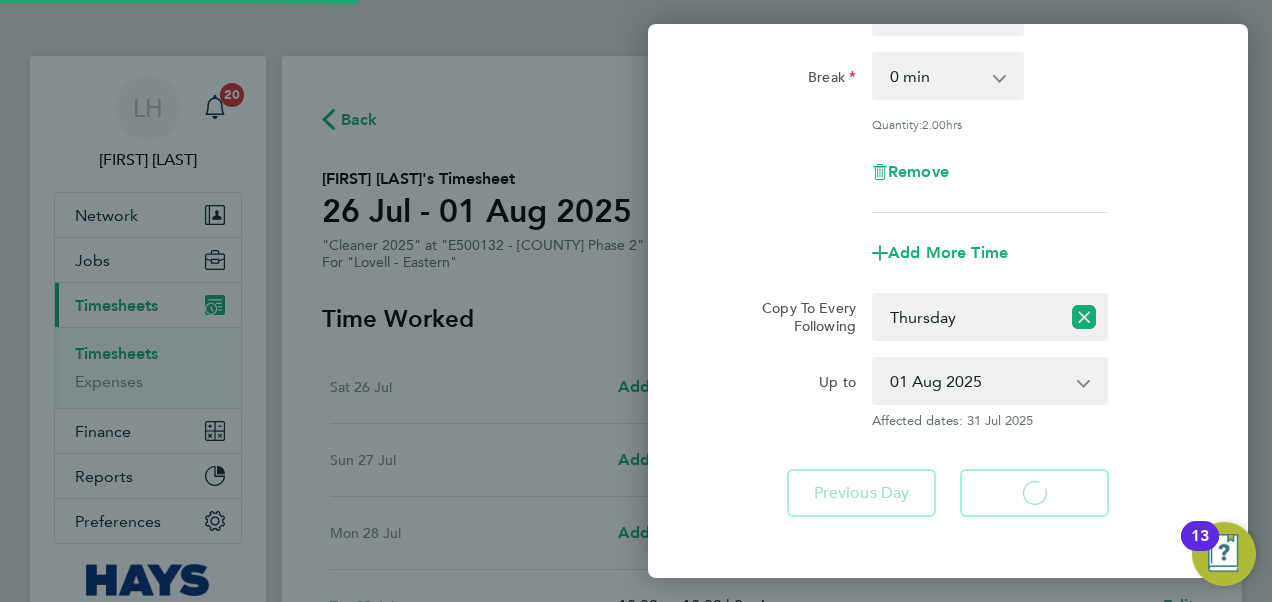 select on "30" 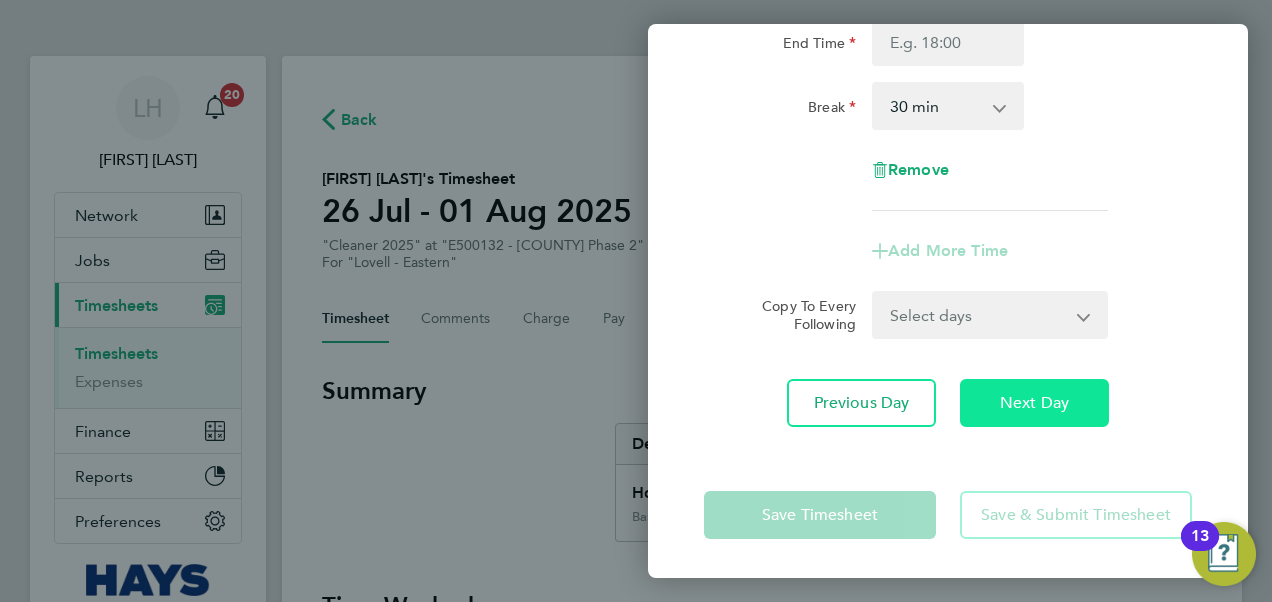 click on "Next Day" 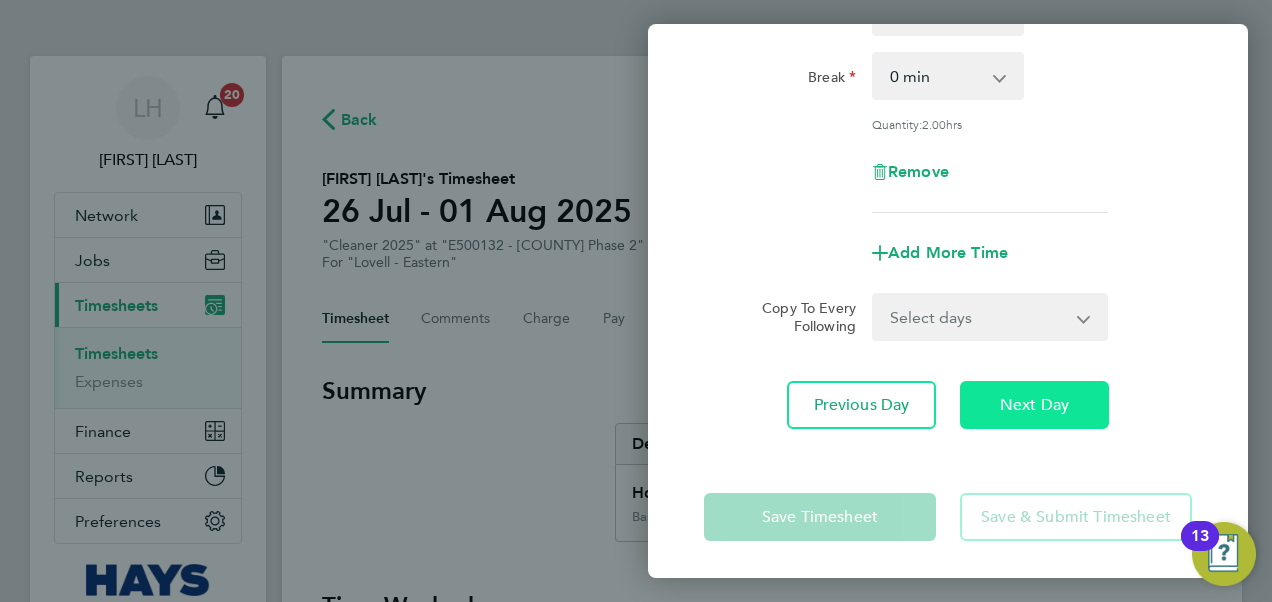 click on "Next Day" 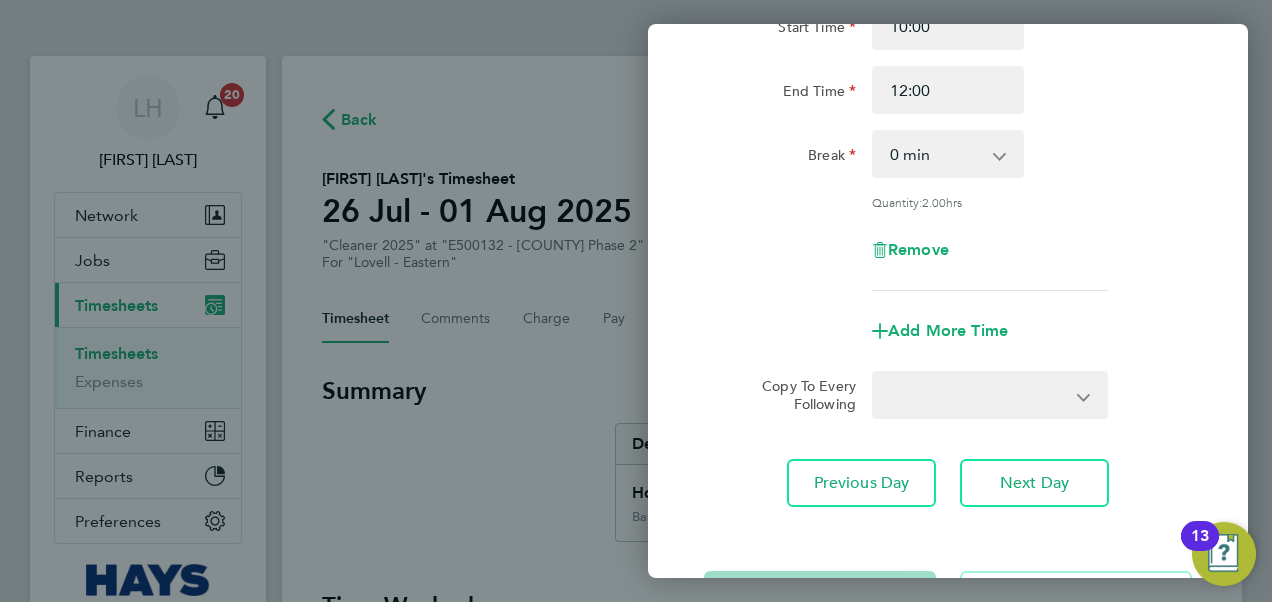 select on "30" 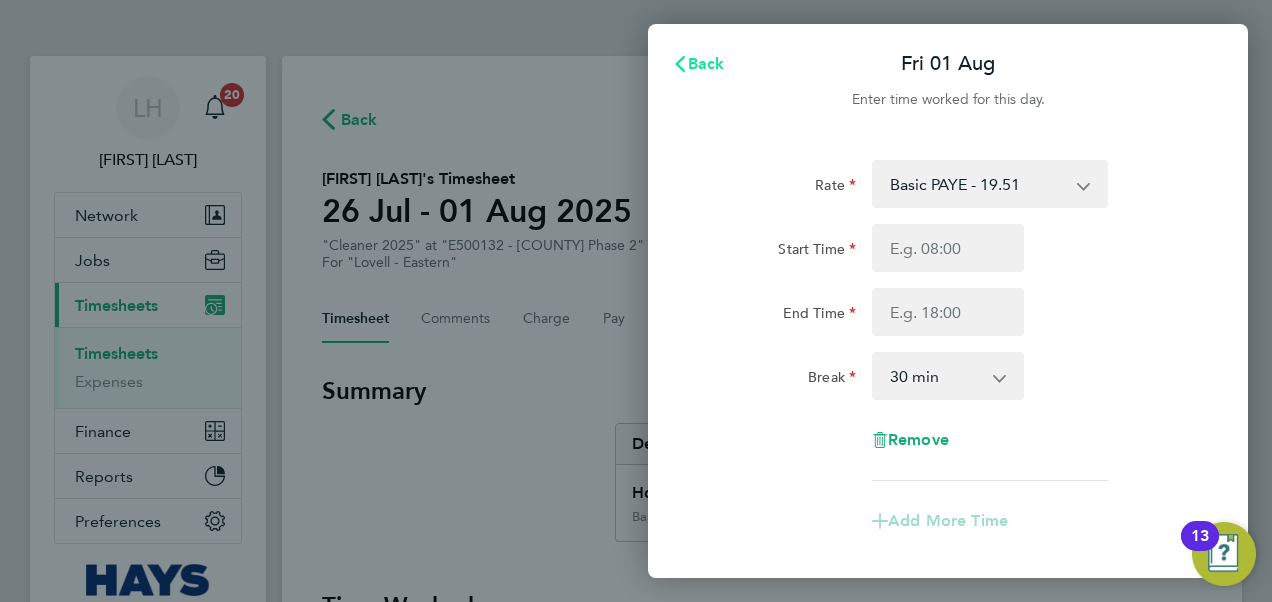 click on "Back" 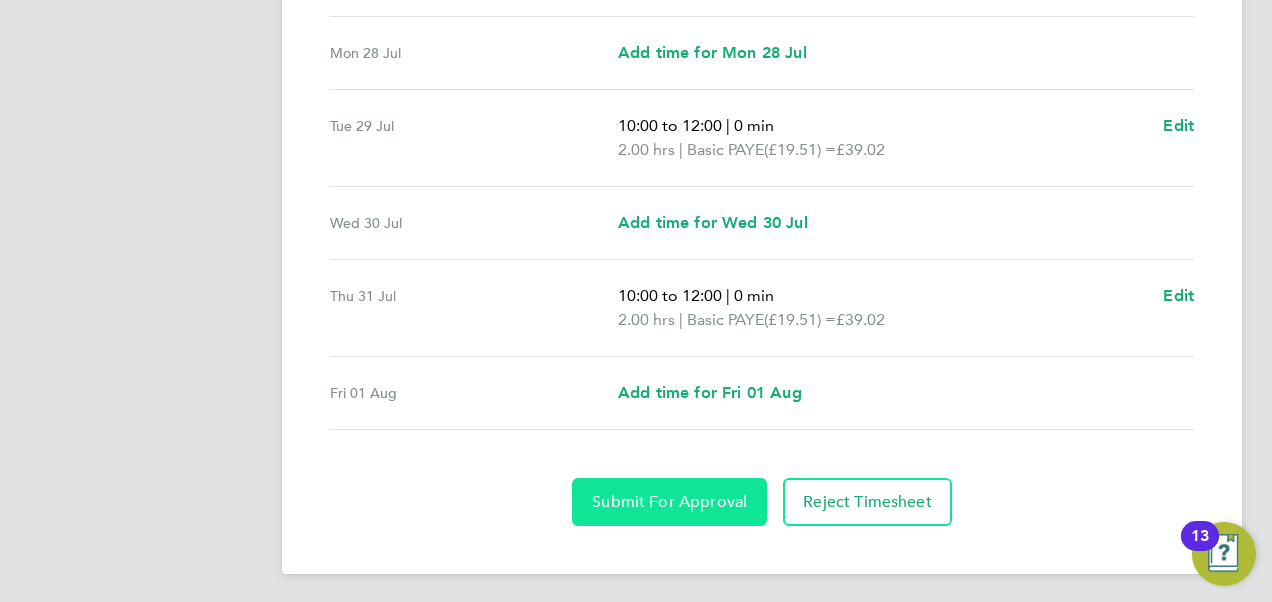 click on "Submit For Approval" 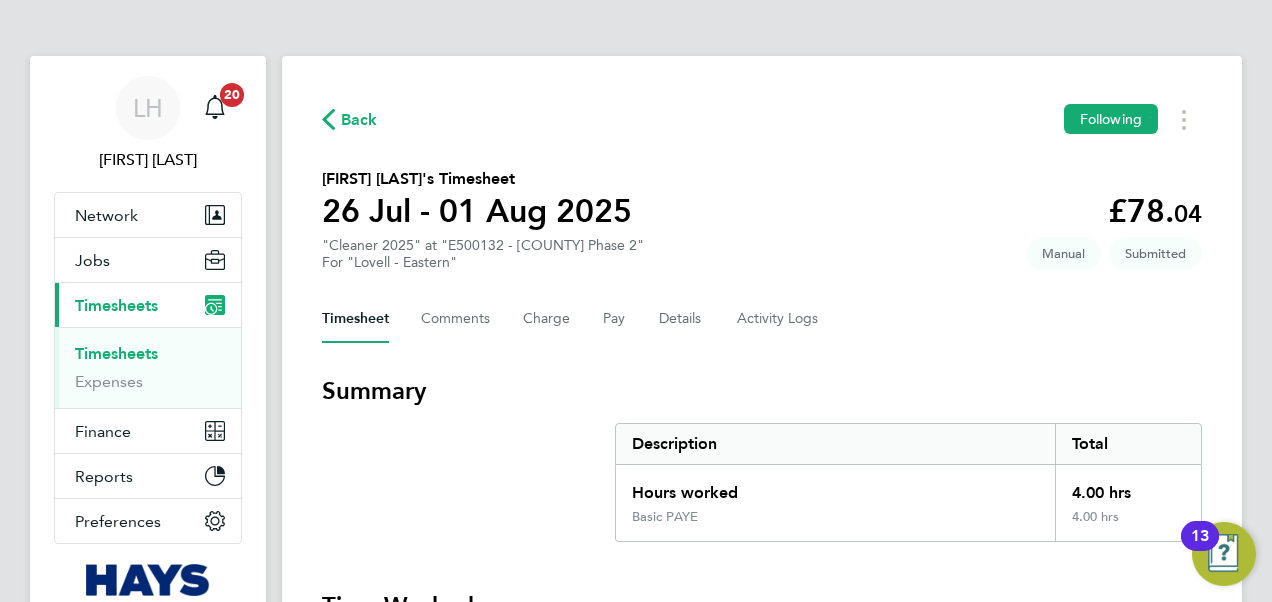 click on "Timesheets" at bounding box center (116, 353) 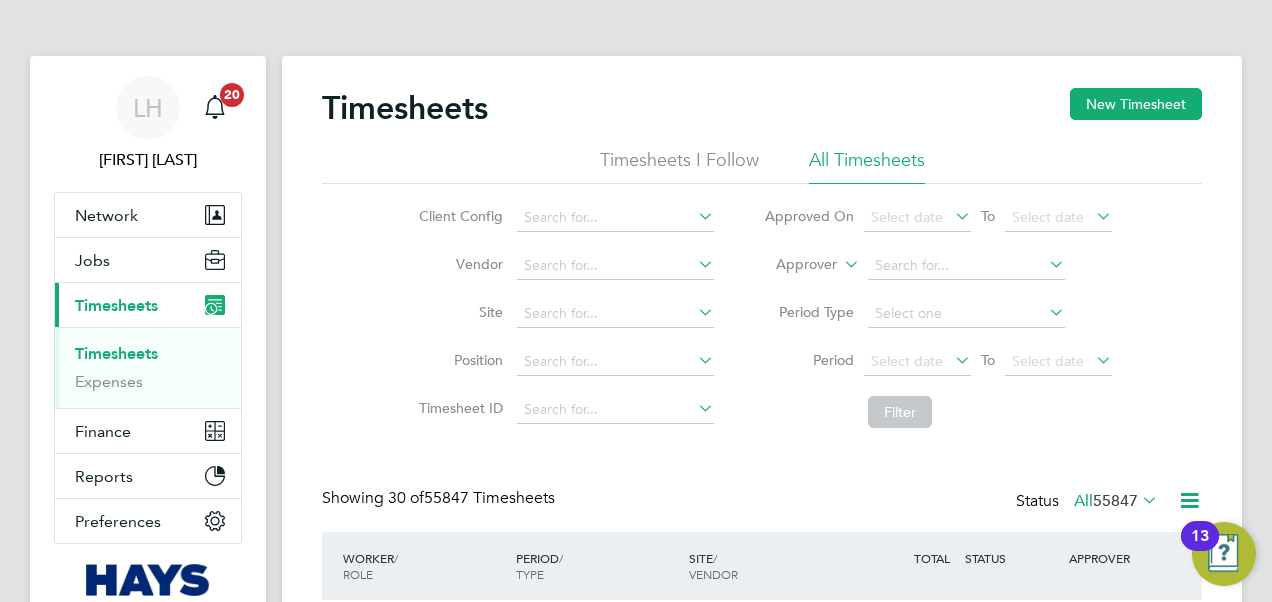 click on "Approver" 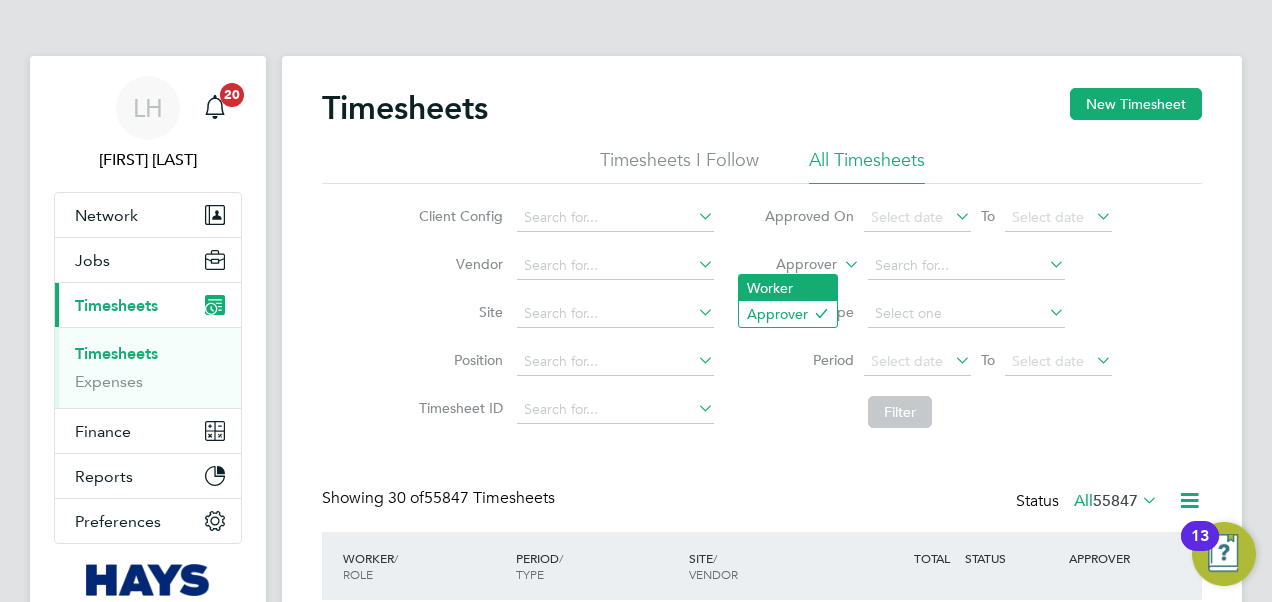 click on "Worker" 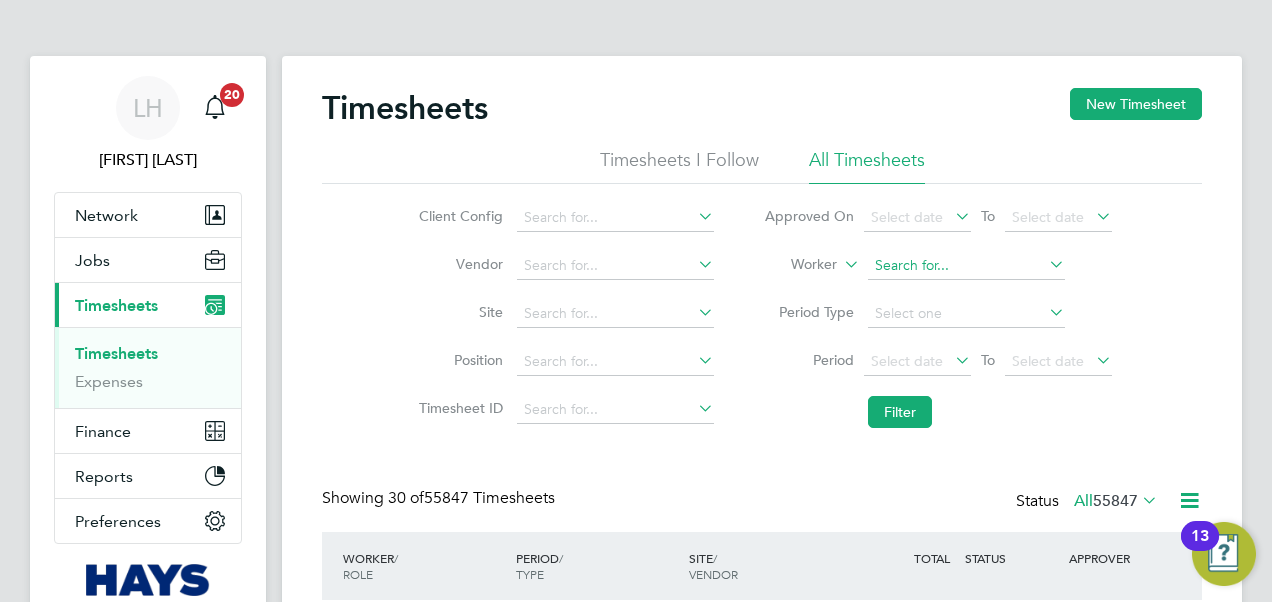 click on "Timesheets New Timesheet Timesheets I Follow All Timesheets Client Config   Vendor   Site   Position   Timesheet ID   Approved On
Select date
To
Select date
Worker     Period Type   Period
Select date
To
Select date
Filter Showing   30 of  [NUMBER] Timesheets Status  All  [NUMBER]  WORKER  / ROLE WORKER  / PERIOD PERIOD  / TYPE SITE  / VENDOR TOTAL   TOTAL  / STATUS STATUS APPROVER [FIRST] [LAST] Labourer 2025   26 Jul - 1 Aug 2025 26 Jul - 1 Aug 2025 Manual B490104 - Balderton Rise Hays Specialist Recruitm… £1,225.74 Approved Approved [FIRST] [LAST] [FIRST] [LAST] Labourer 2025   26 Jul - 1 Aug 2025 26 Jul - 1 Aug 2025 Manual B490110 - Bennett Street Hays Specialist Recruitm… £684.36 Submitted Submitted [FIRST] [LAST] [FIRST] [LAST] Labourer 2025   26 Jul - 1 Aug 2025 26 Jul - 1 Aug 2025 Manual B490110 - Bennett Street Hays Specialist Recruitm… £795.33 Submitted Submitted [FIRST] [LAST] [FIRST] [LAST] Gateman/Traffic Marshall 2025   26 Jul - 1 Aug 2025" 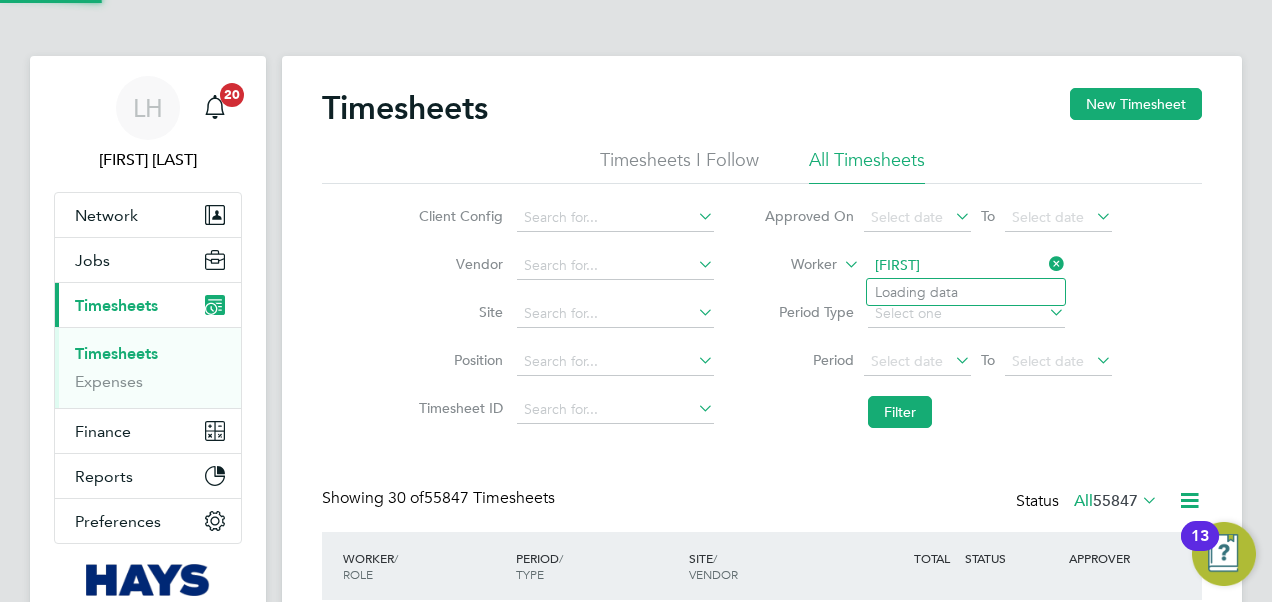 paste on "[LAST]" 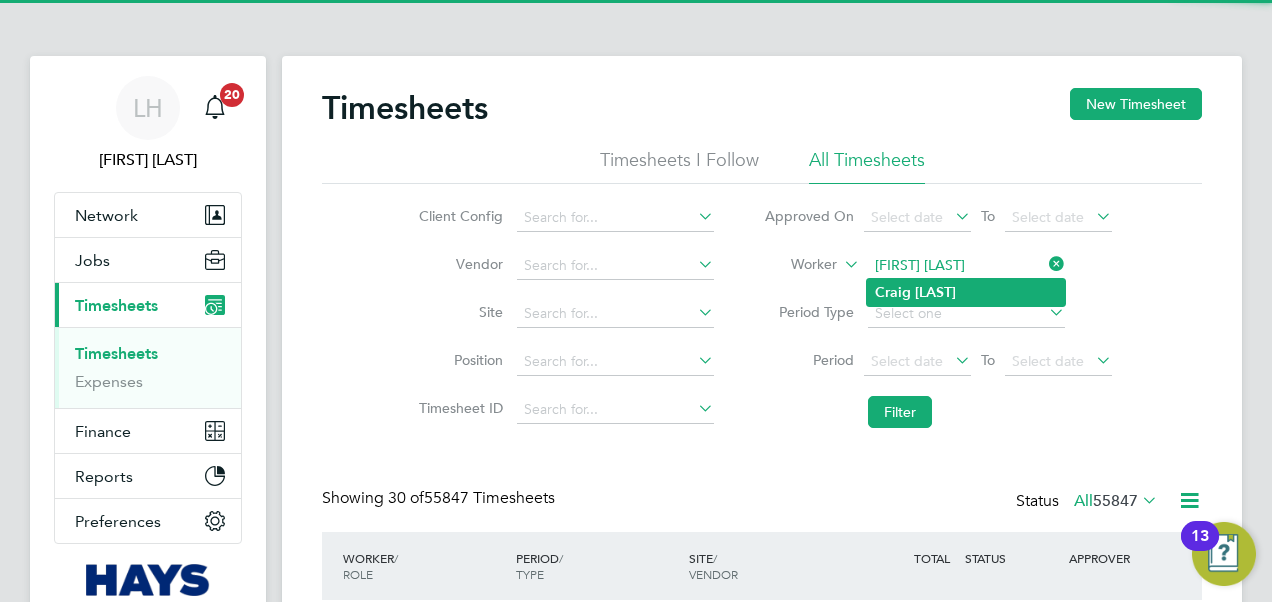click on "[FIRST]   [LAST]" 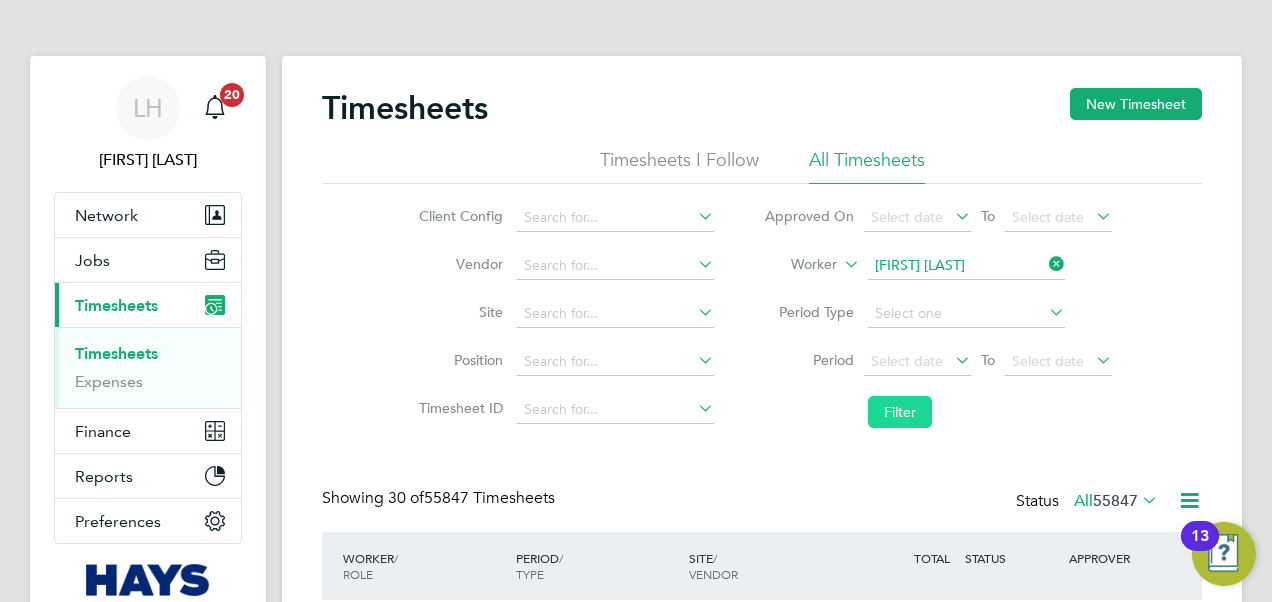 click on "Filter" 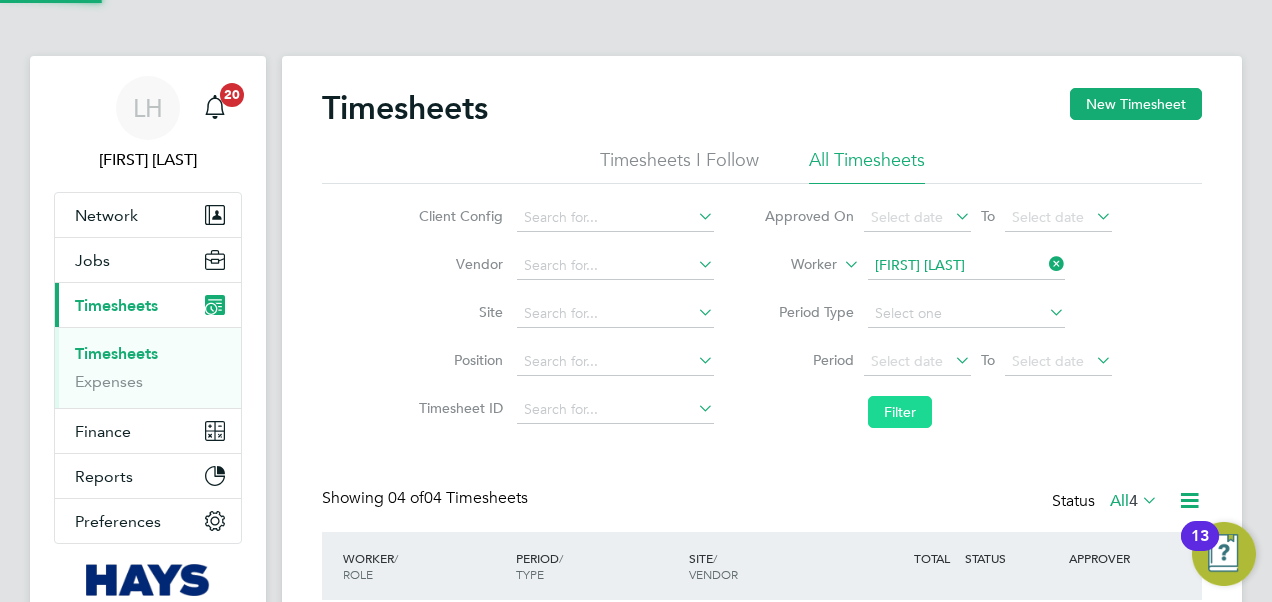 scroll, scrollTop: 10, scrollLeft: 10, axis: both 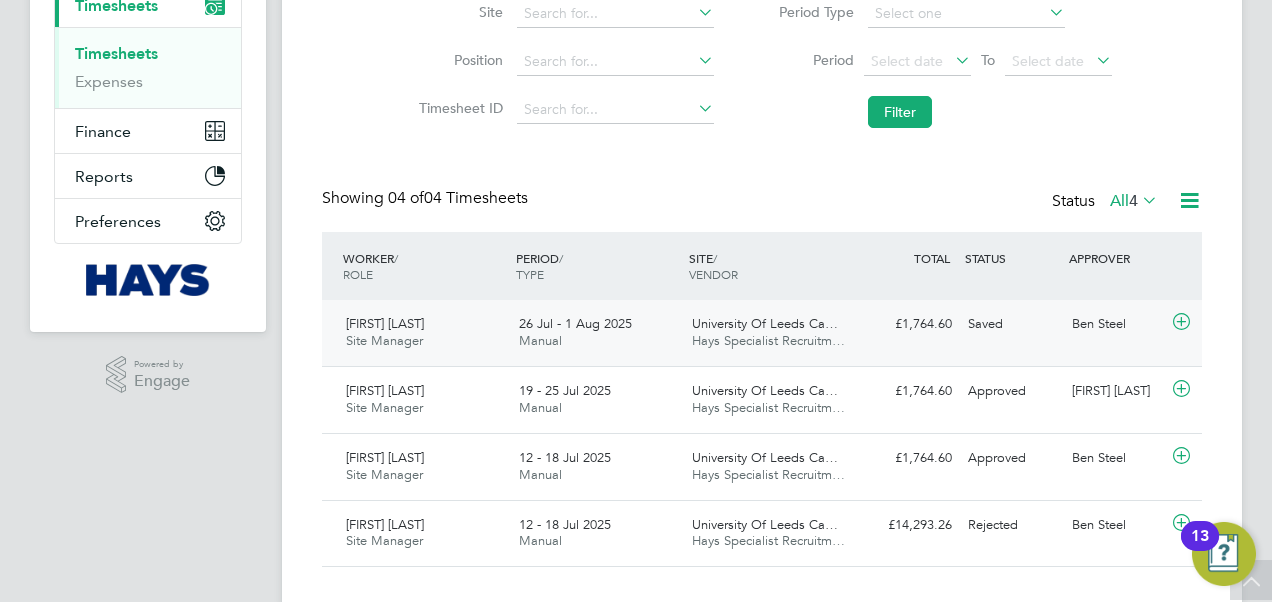 click on "26 Jul - 1 Aug 2025 Manual" 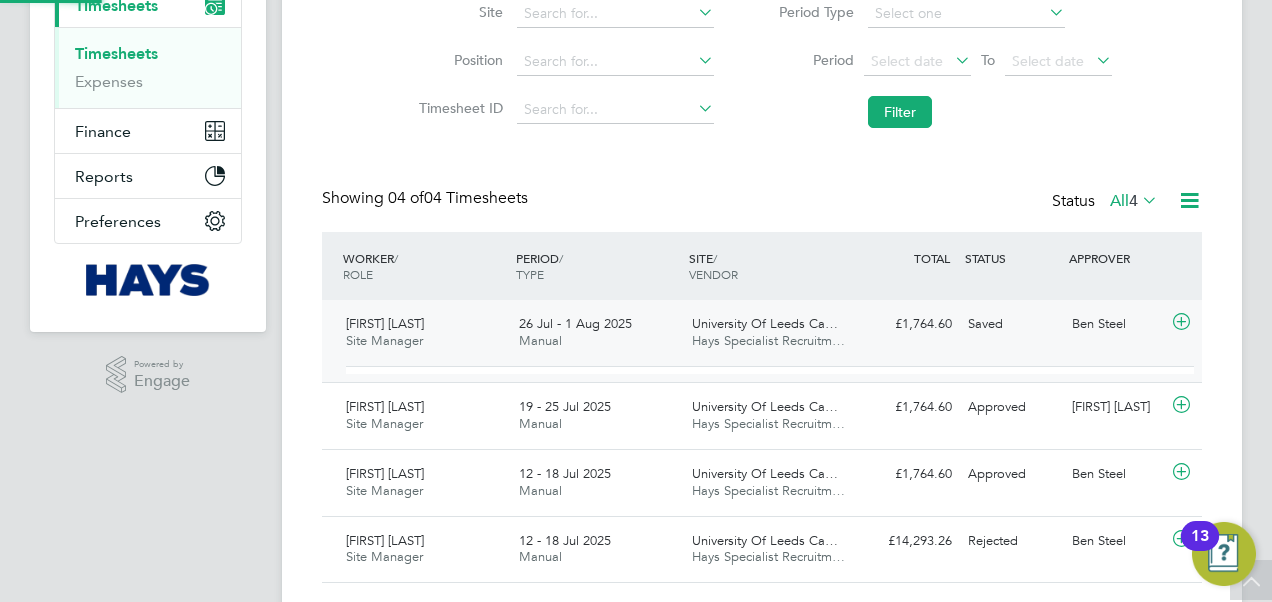 scroll, scrollTop: 10, scrollLeft: 10, axis: both 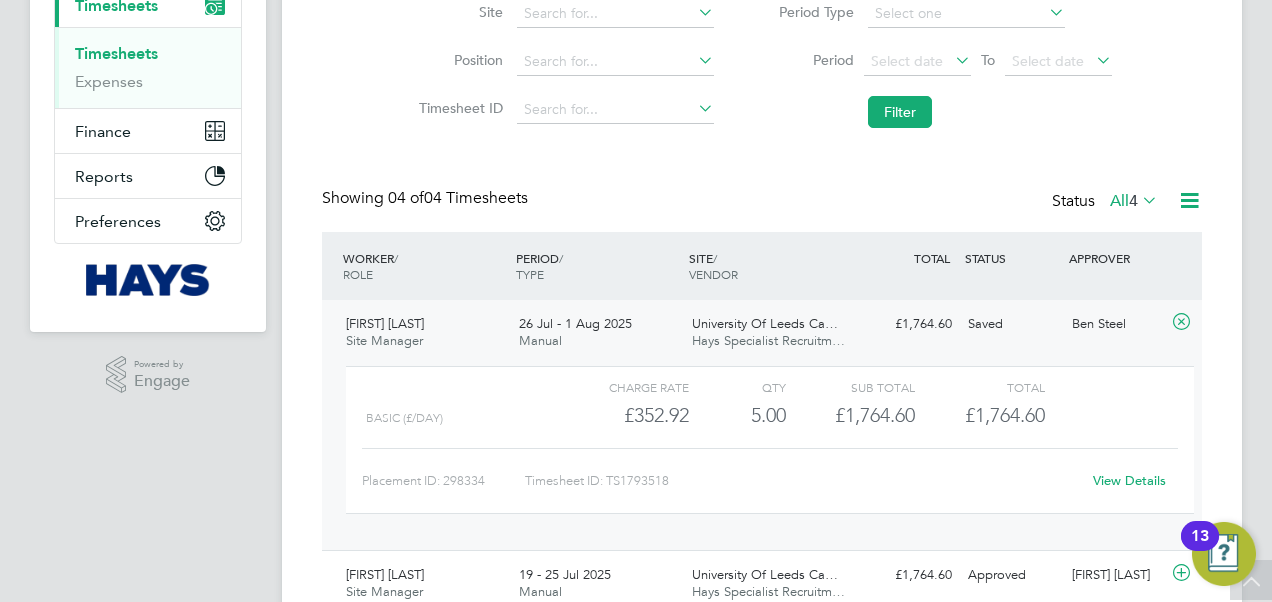 click on "View Details" 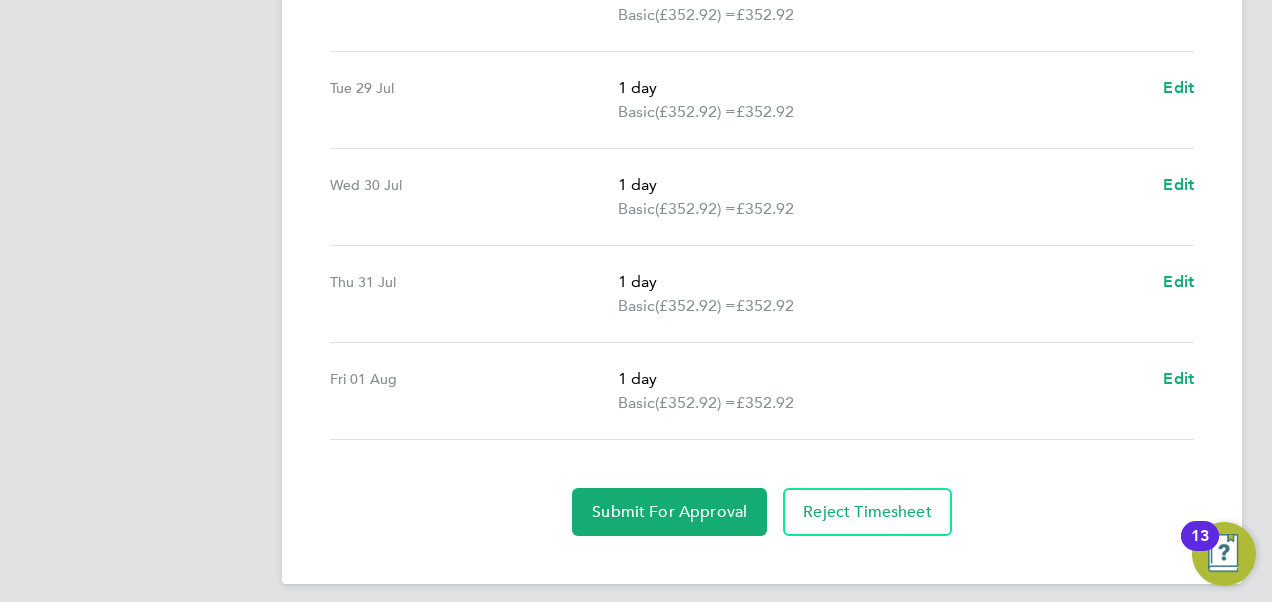 scroll, scrollTop: 839, scrollLeft: 0, axis: vertical 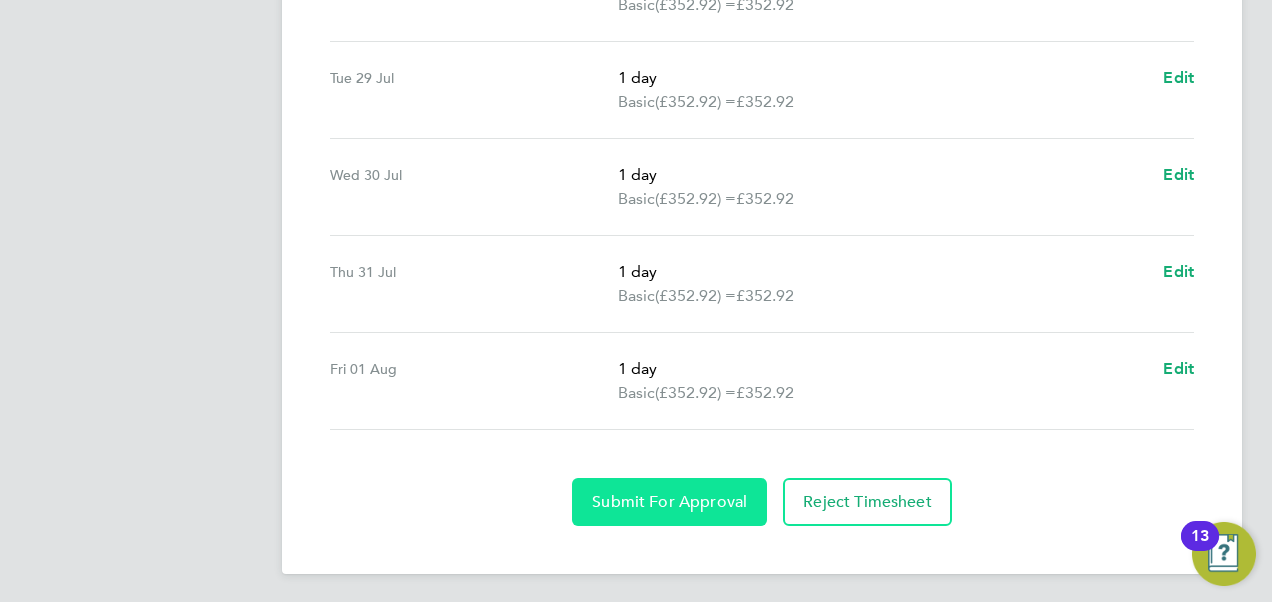 click on "Submit For Approval" 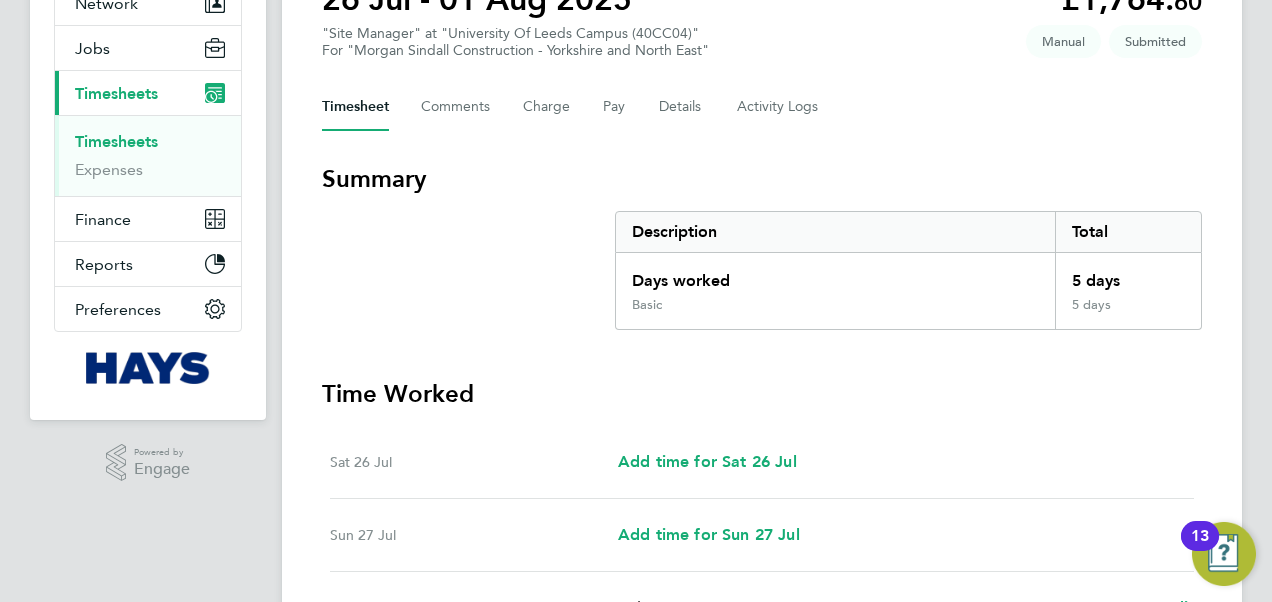 scroll, scrollTop: 139, scrollLeft: 0, axis: vertical 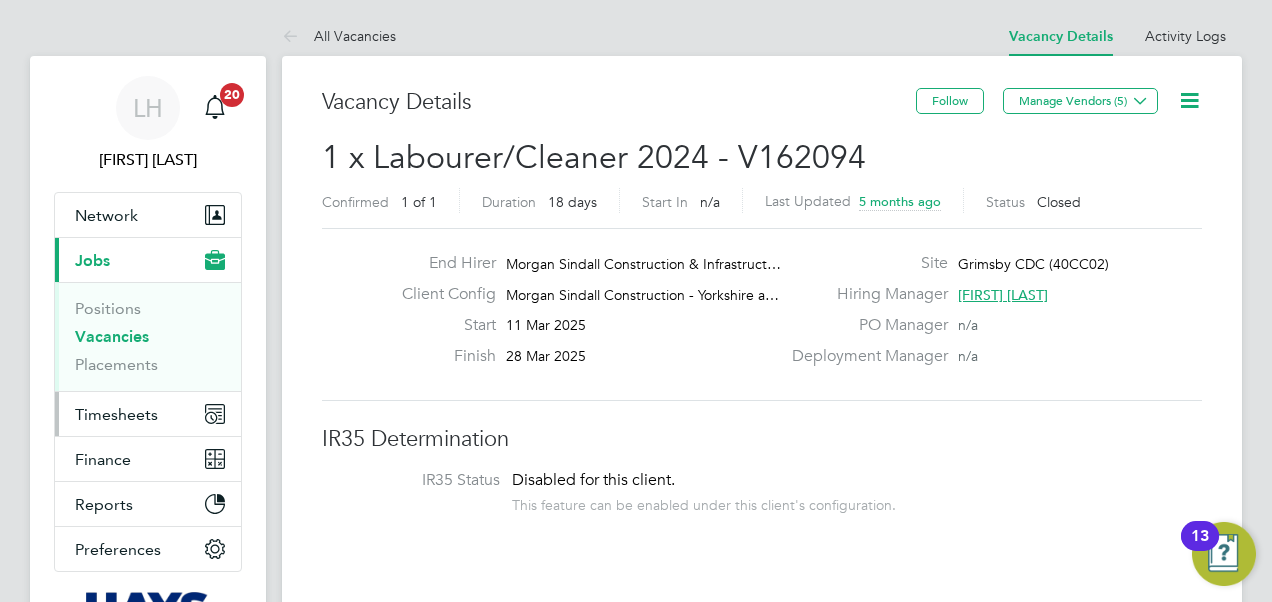 click on "Timesheets" at bounding box center [116, 414] 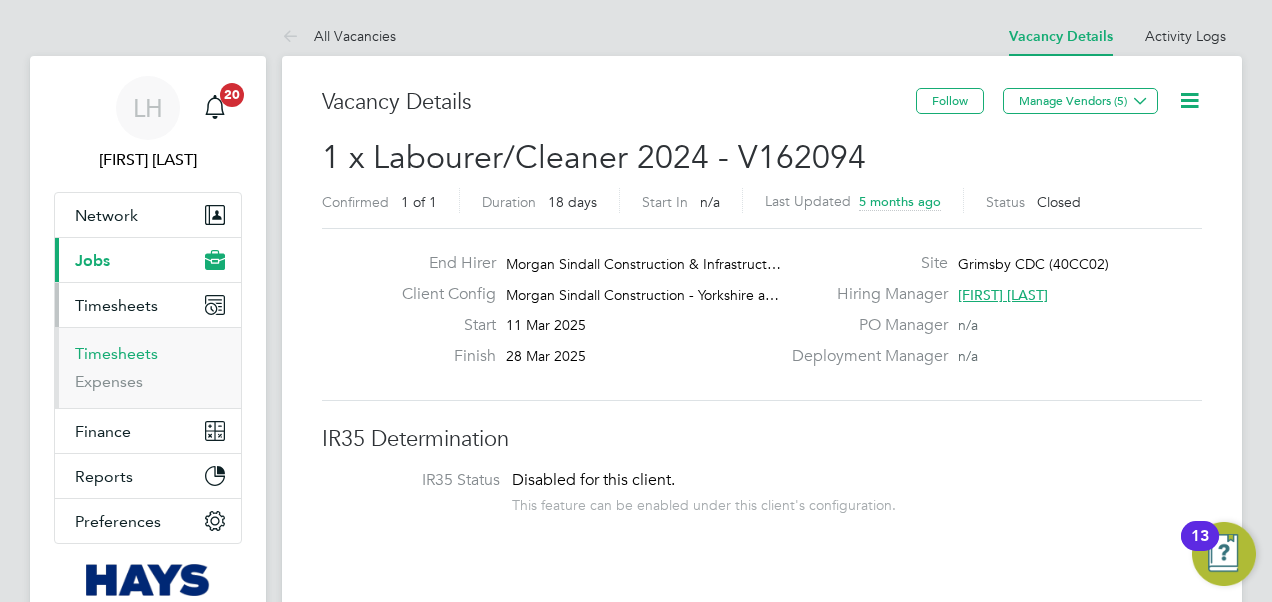click on "Timesheets" at bounding box center [116, 353] 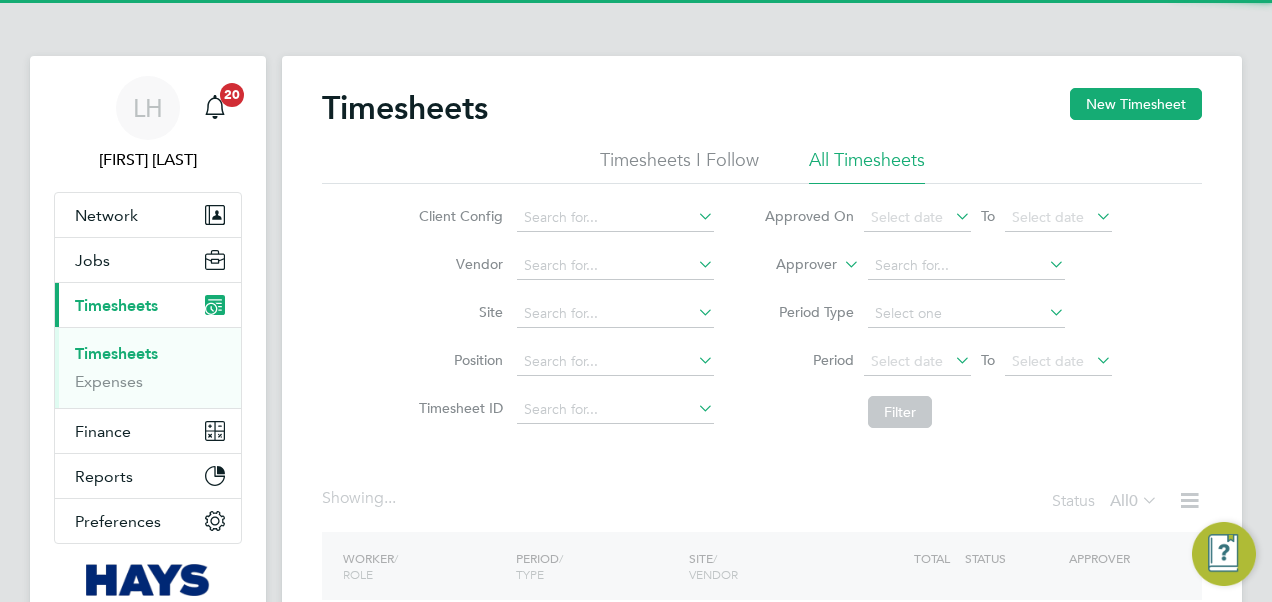 click on "Approver" 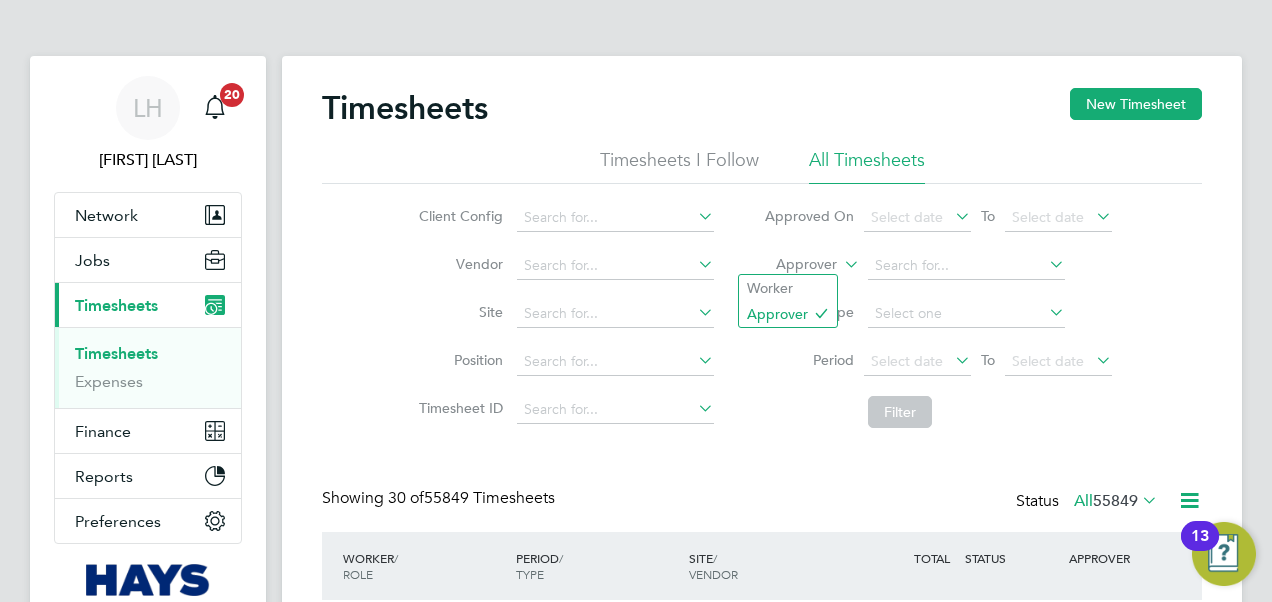scroll, scrollTop: 10, scrollLeft: 10, axis: both 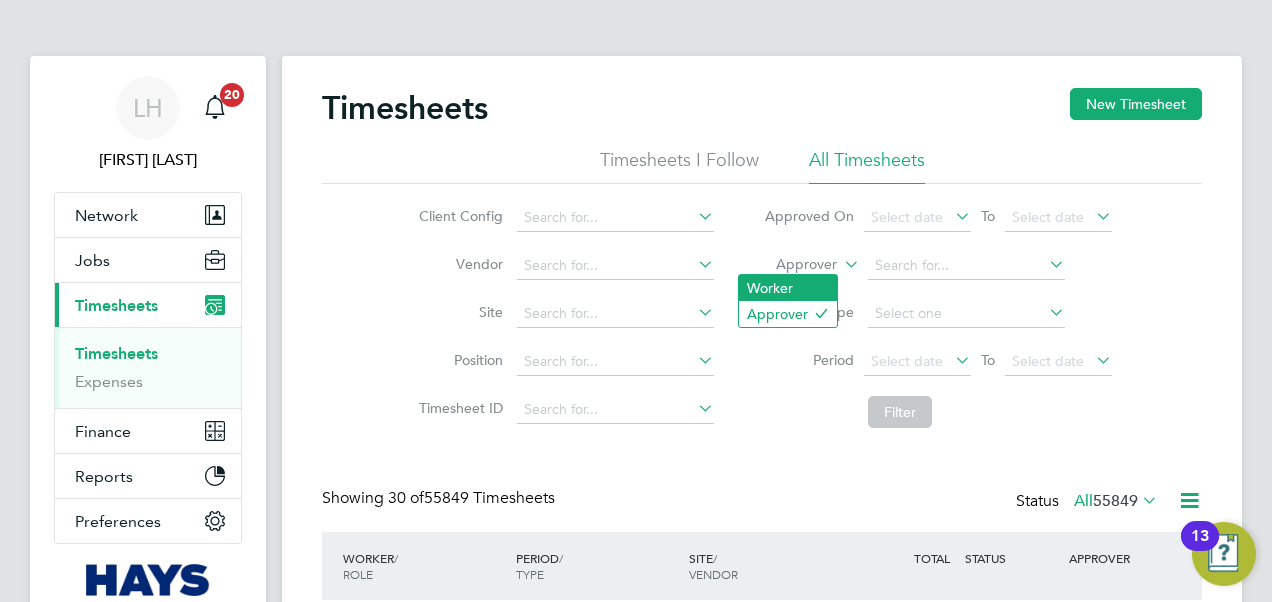 click on "Worker" 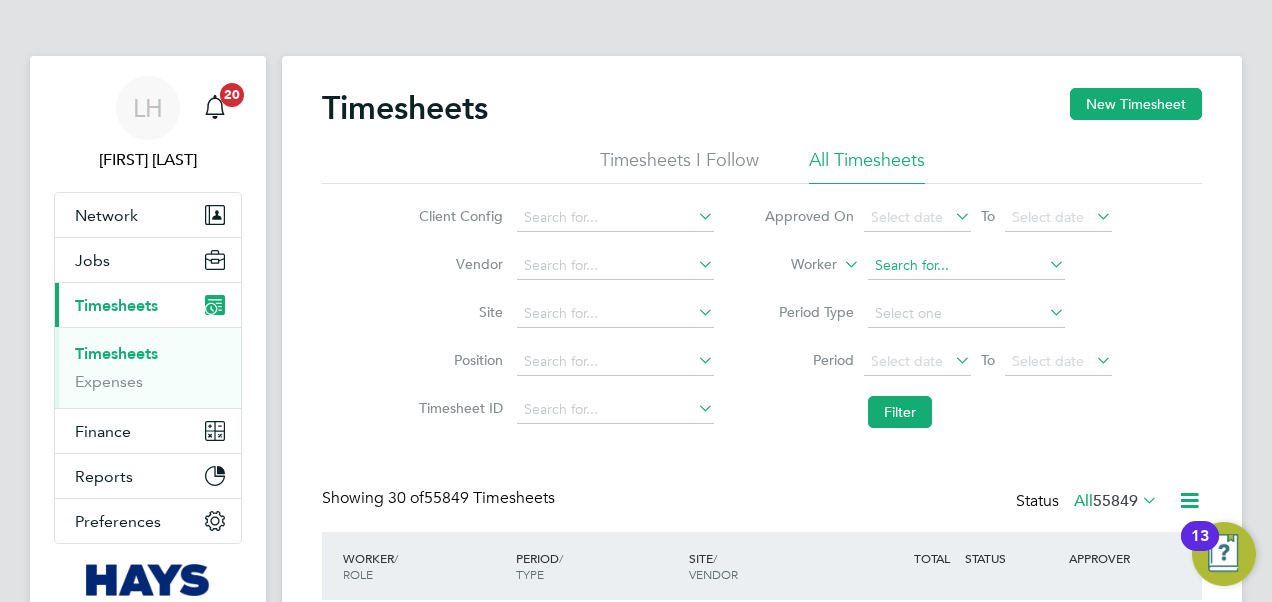 click 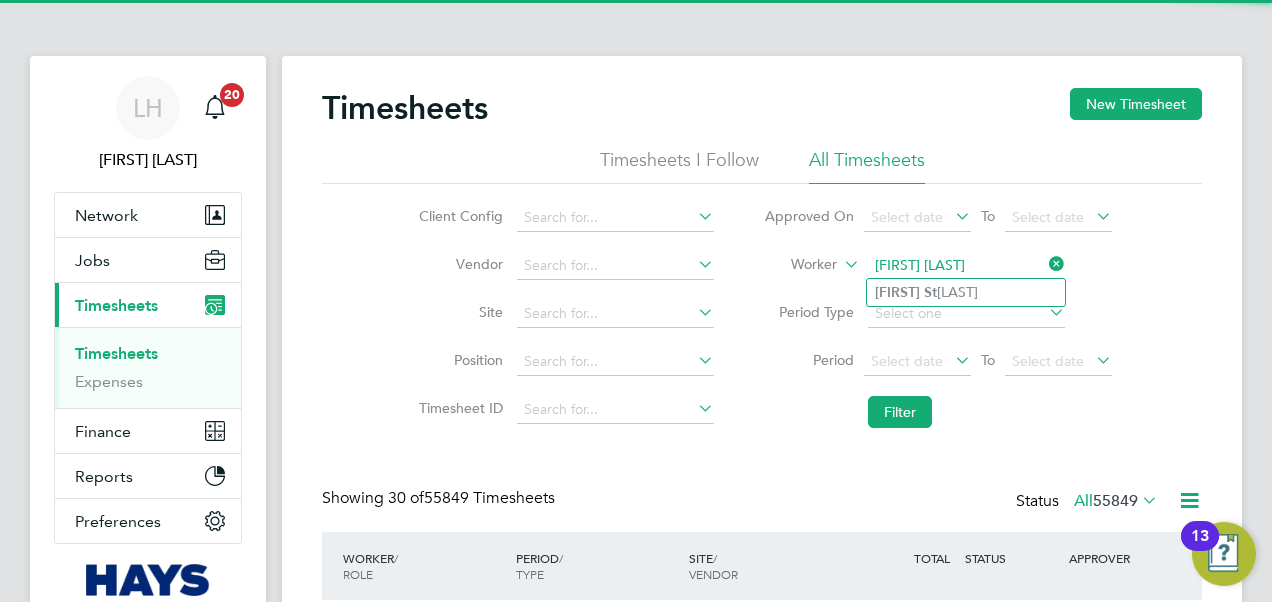 click on "shane st" 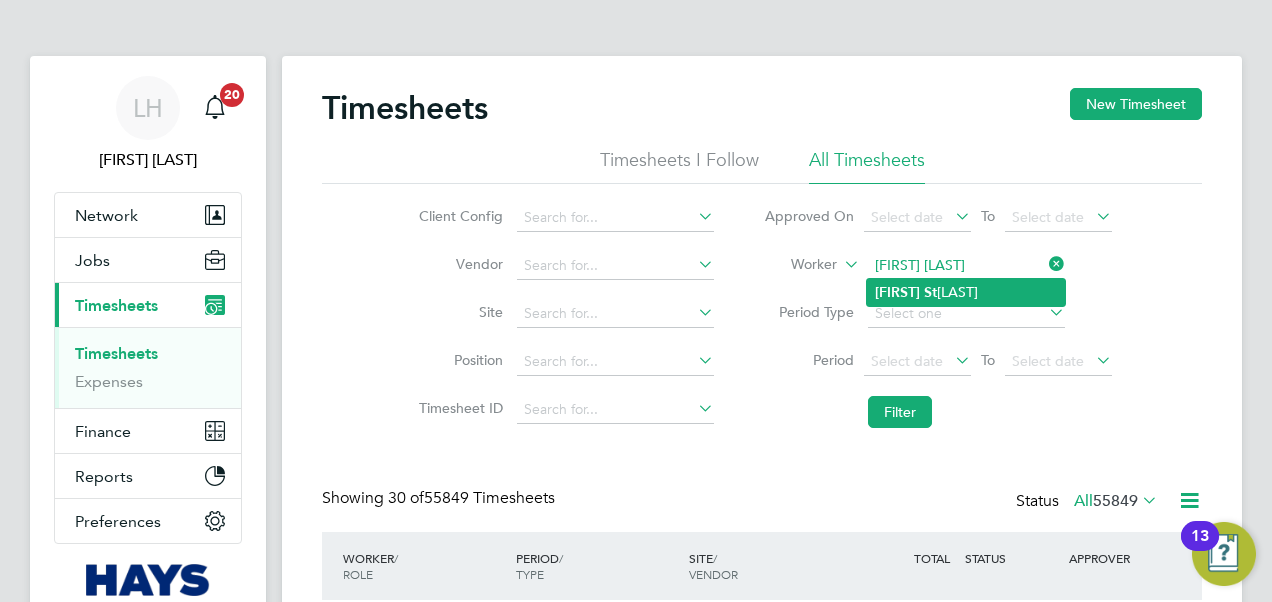 click on "Shane   St roud" 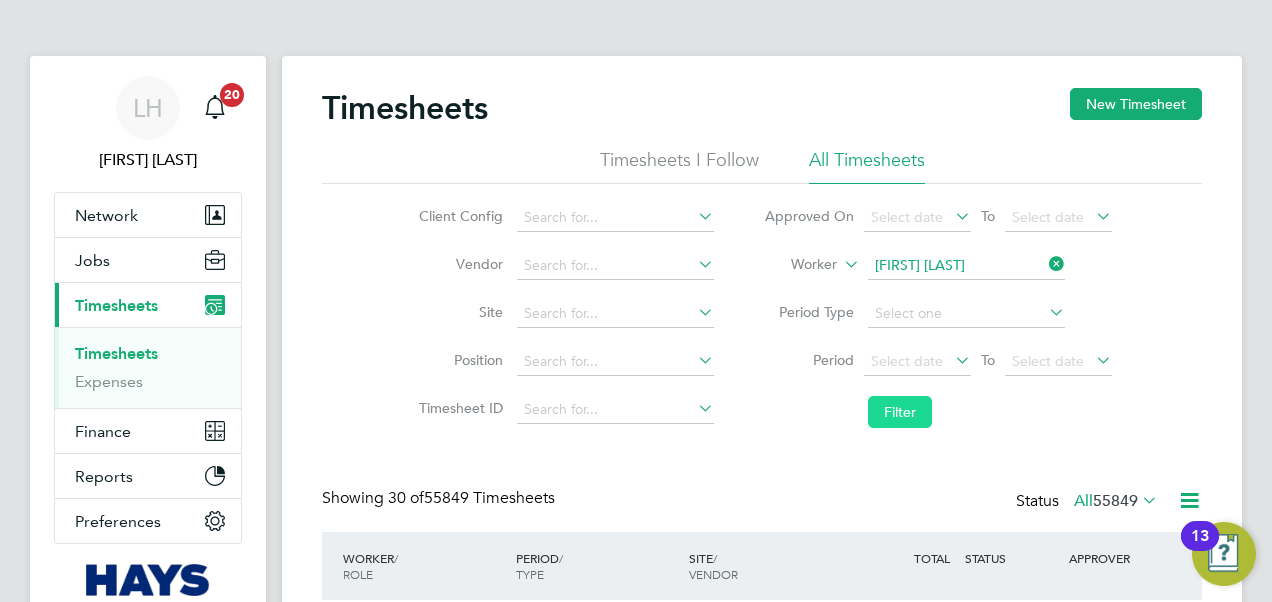 click on "Filter" 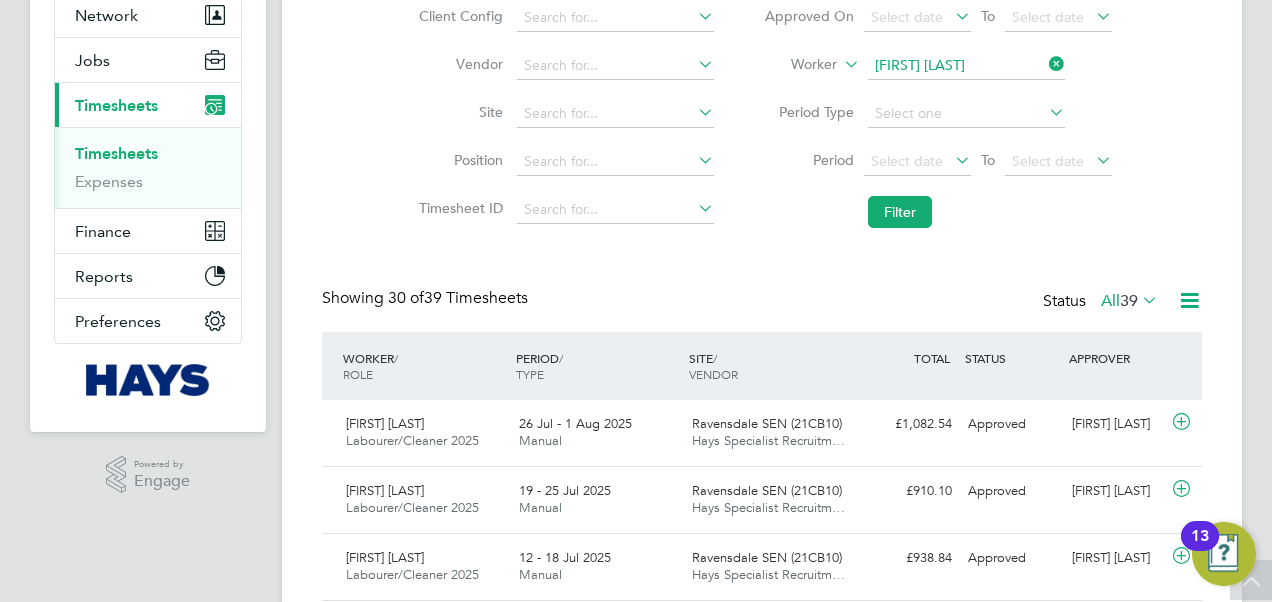 click on "Ravensdale SEN (21CB10)" 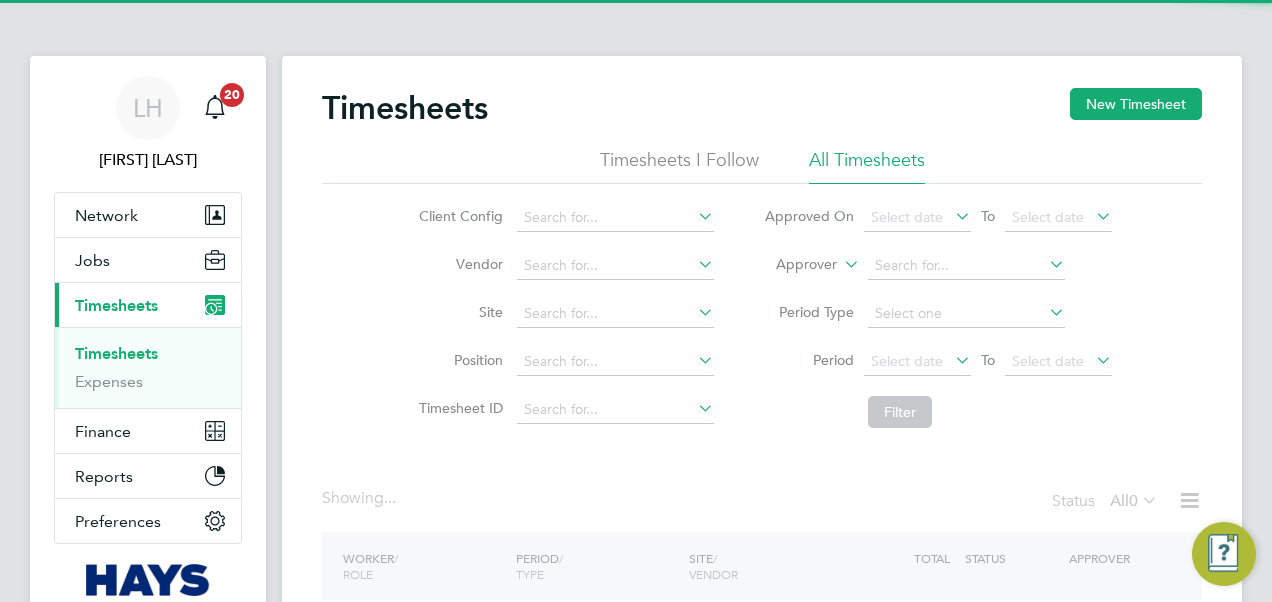 scroll, scrollTop: 0, scrollLeft: 0, axis: both 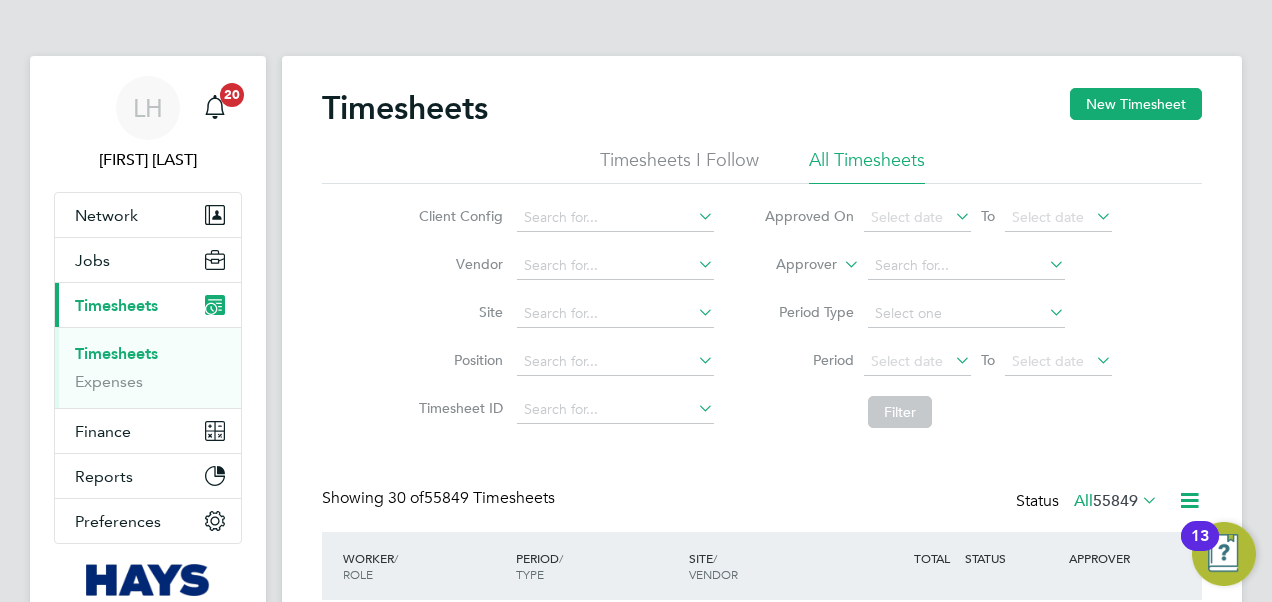 click on "Approver" 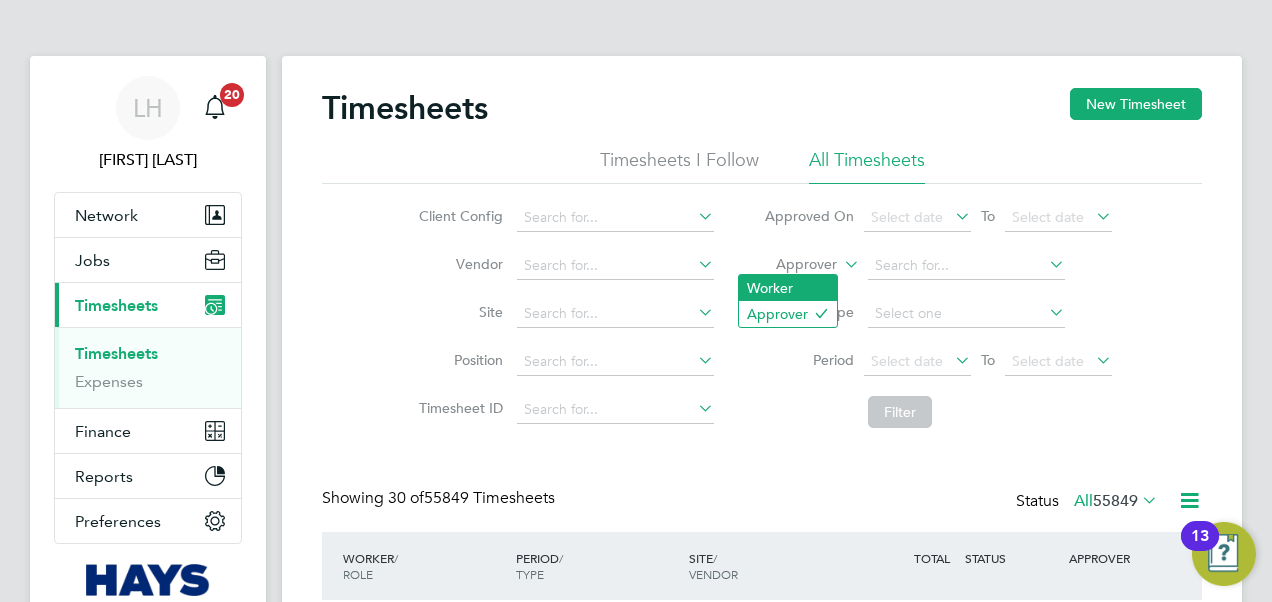 click on "Worker" 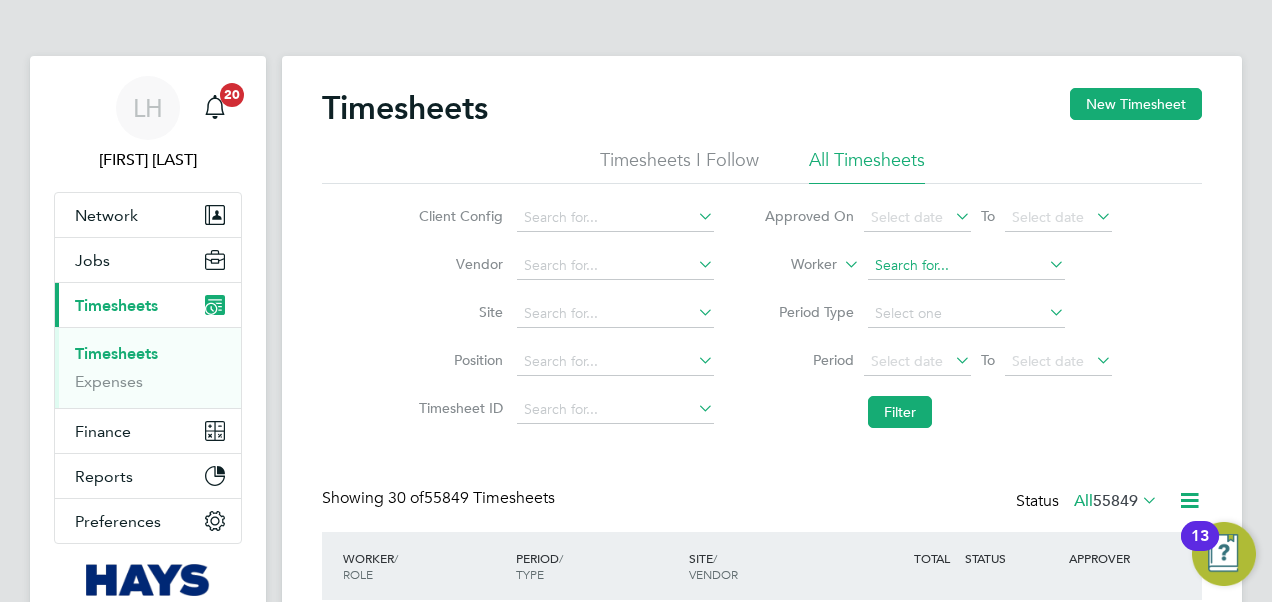 click 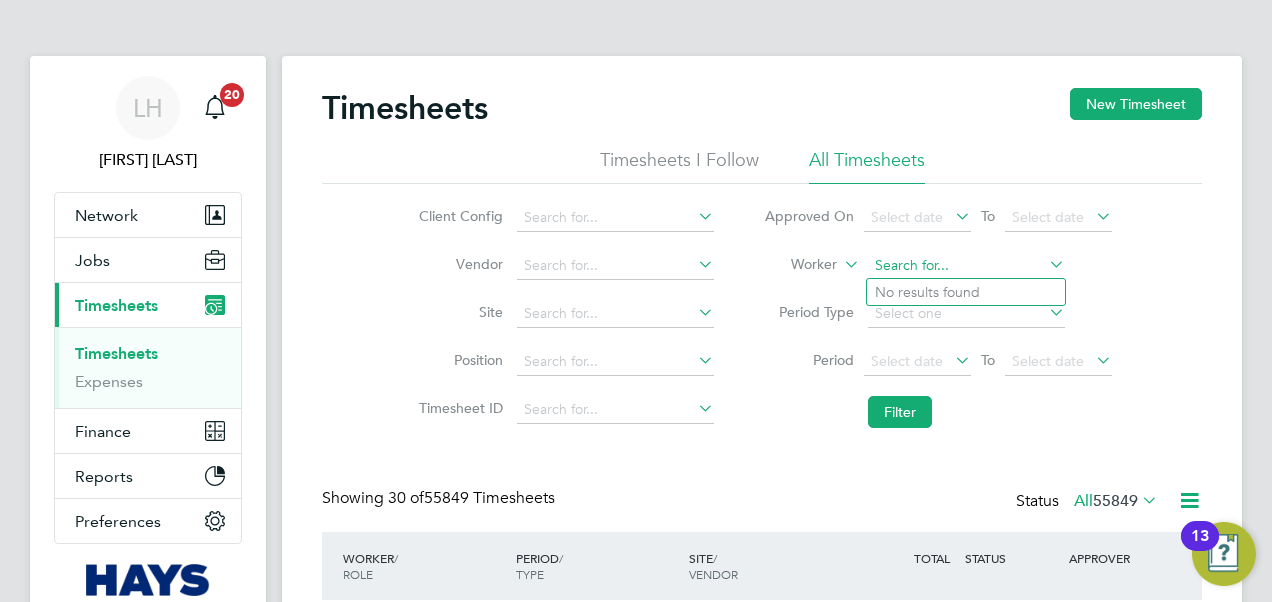 paste on "Sean Clements" 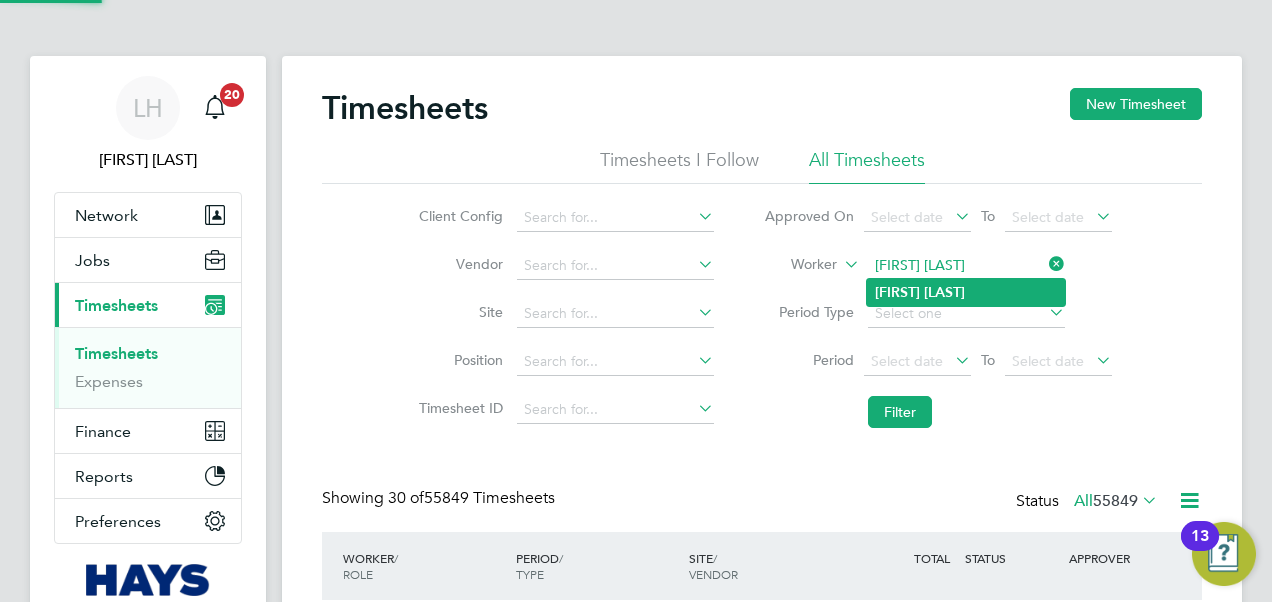 type on "Sean Clements" 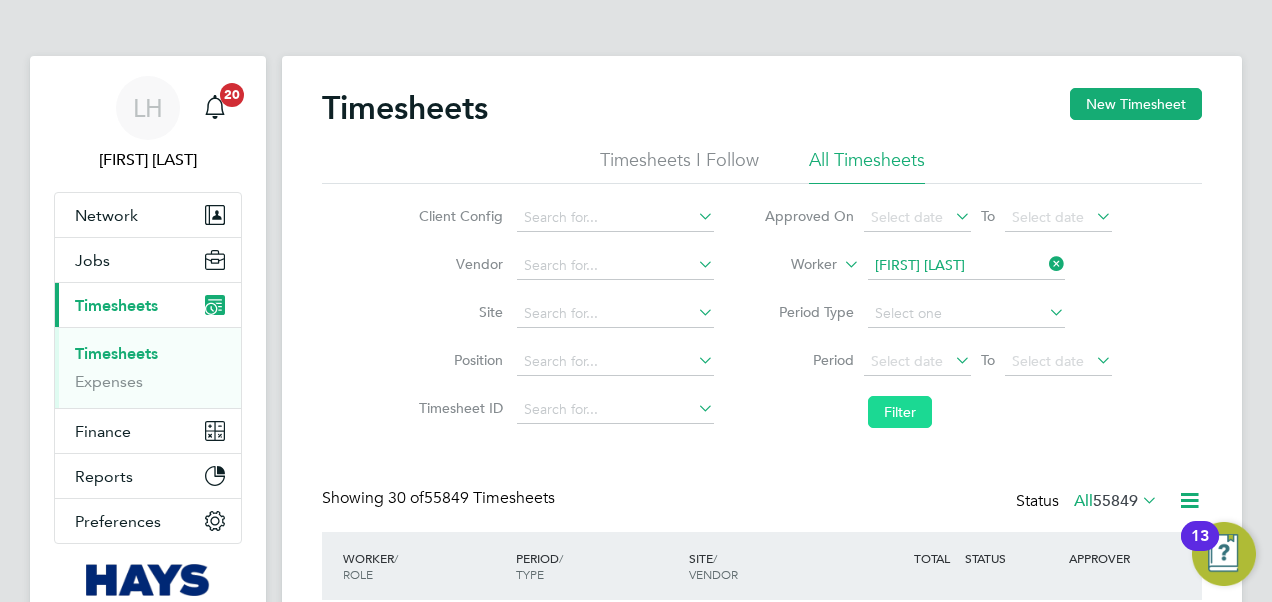 click on "Filter" 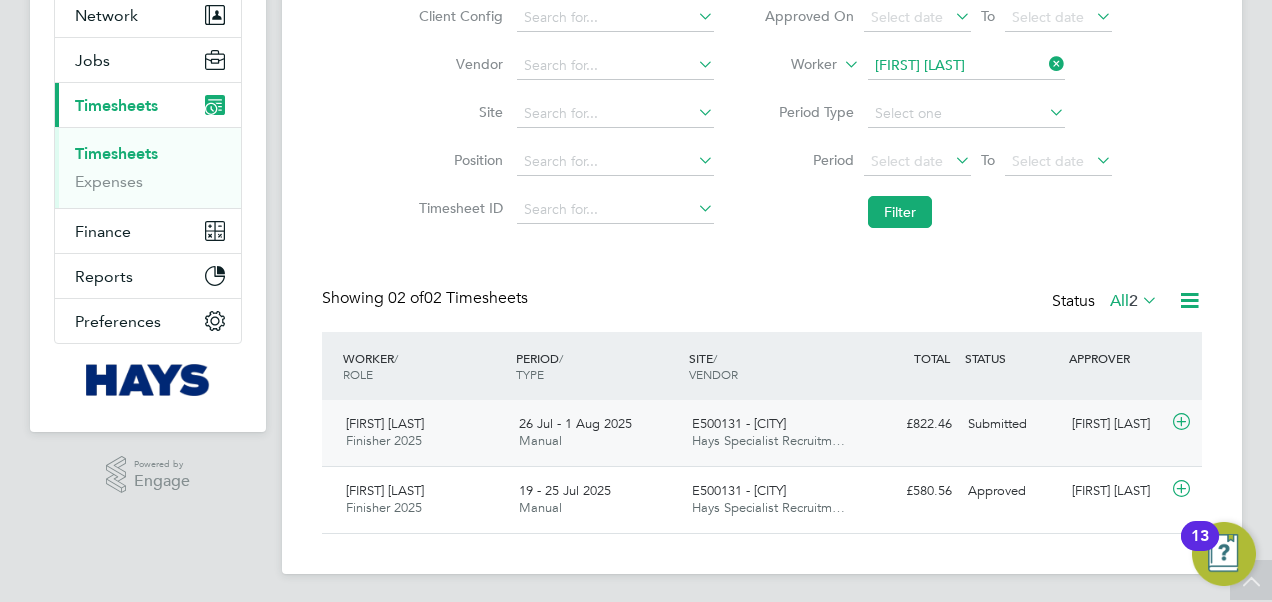 click on "Hays Specialist Recruitm…" 